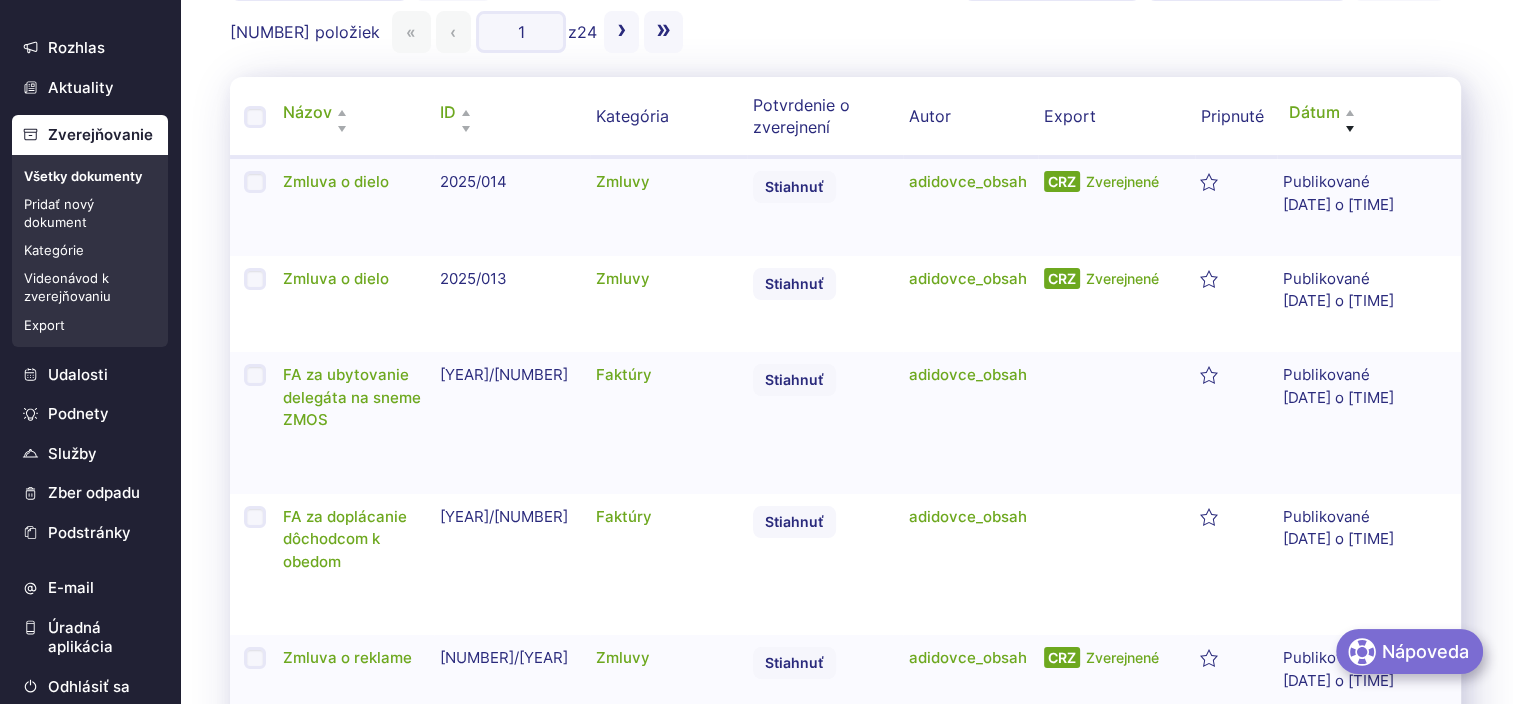 scroll, scrollTop: 0, scrollLeft: 0, axis: both 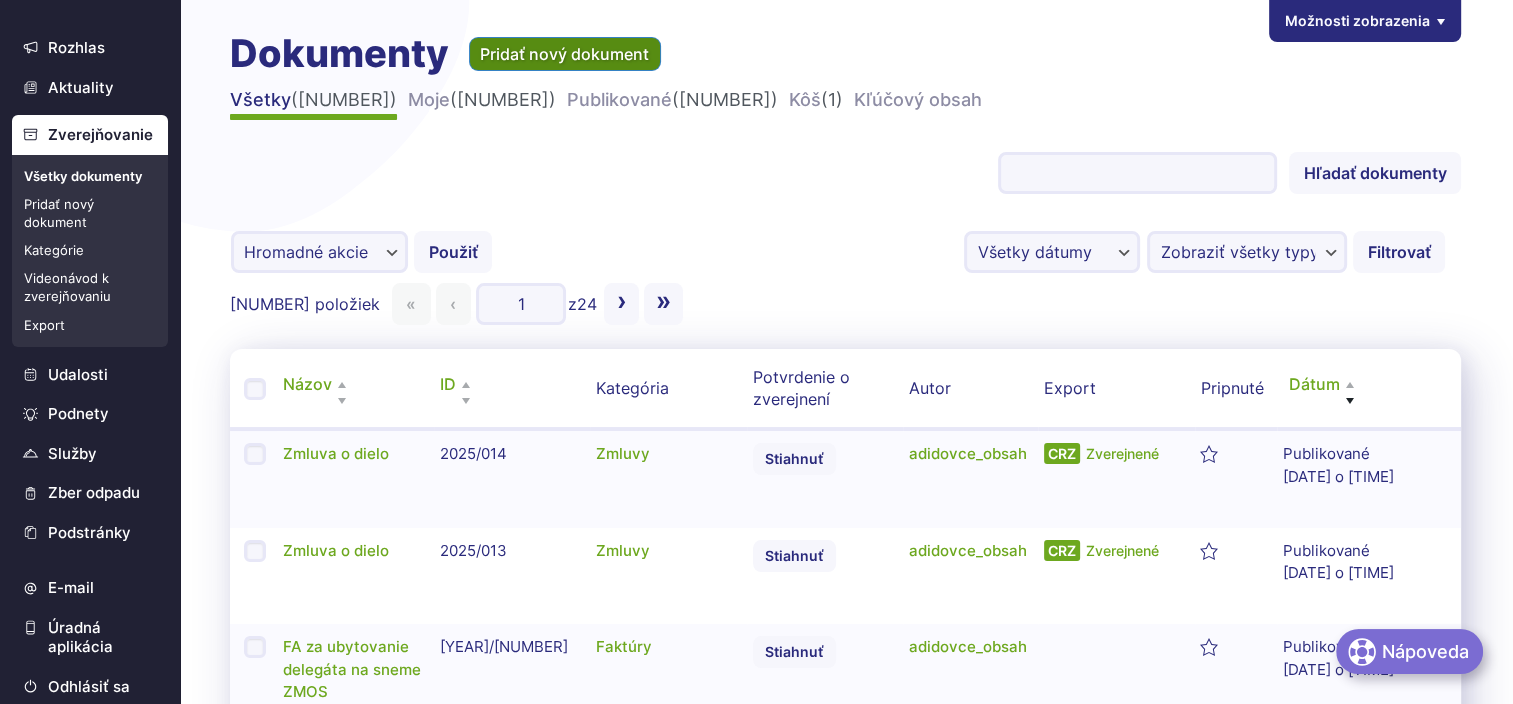 click on "Pridať nový dokument" at bounding box center (565, 54) 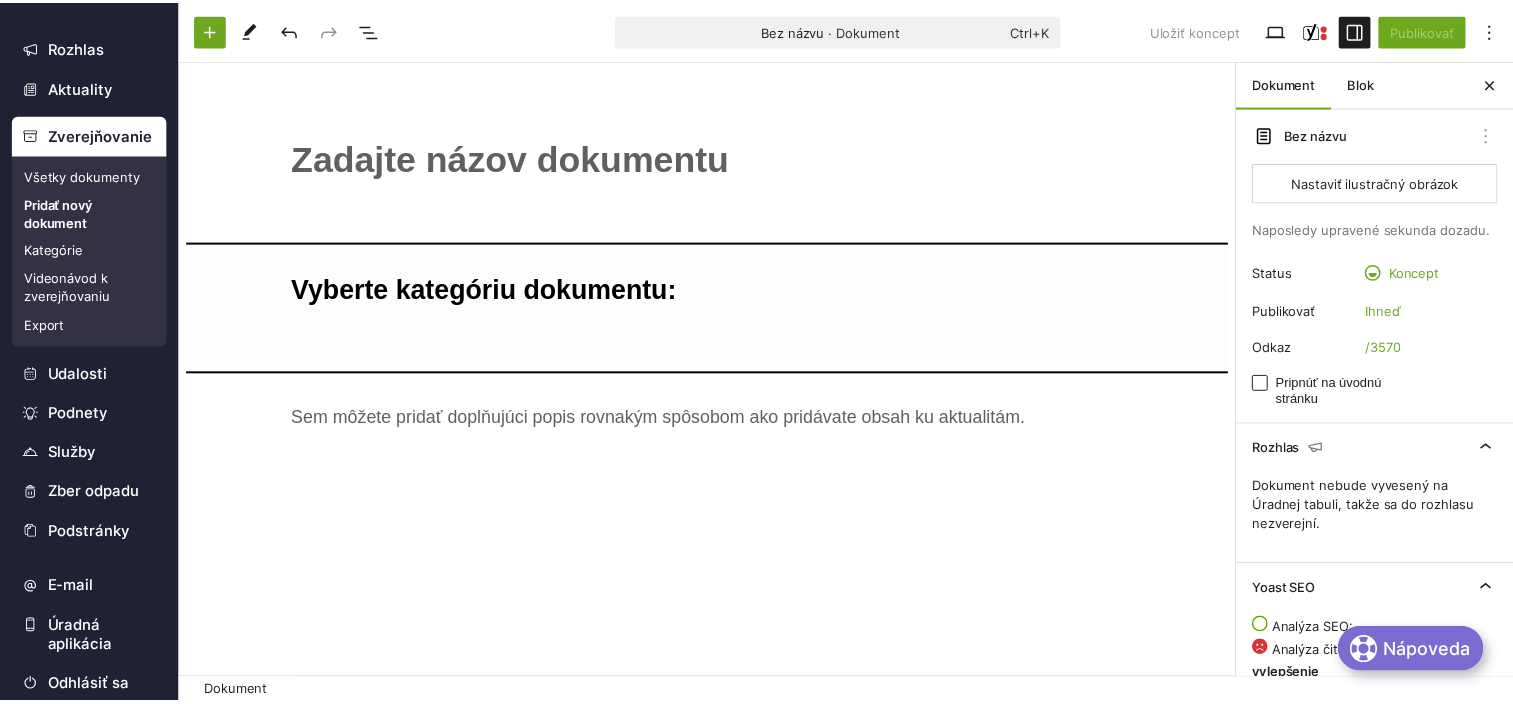 scroll, scrollTop: 0, scrollLeft: 0, axis: both 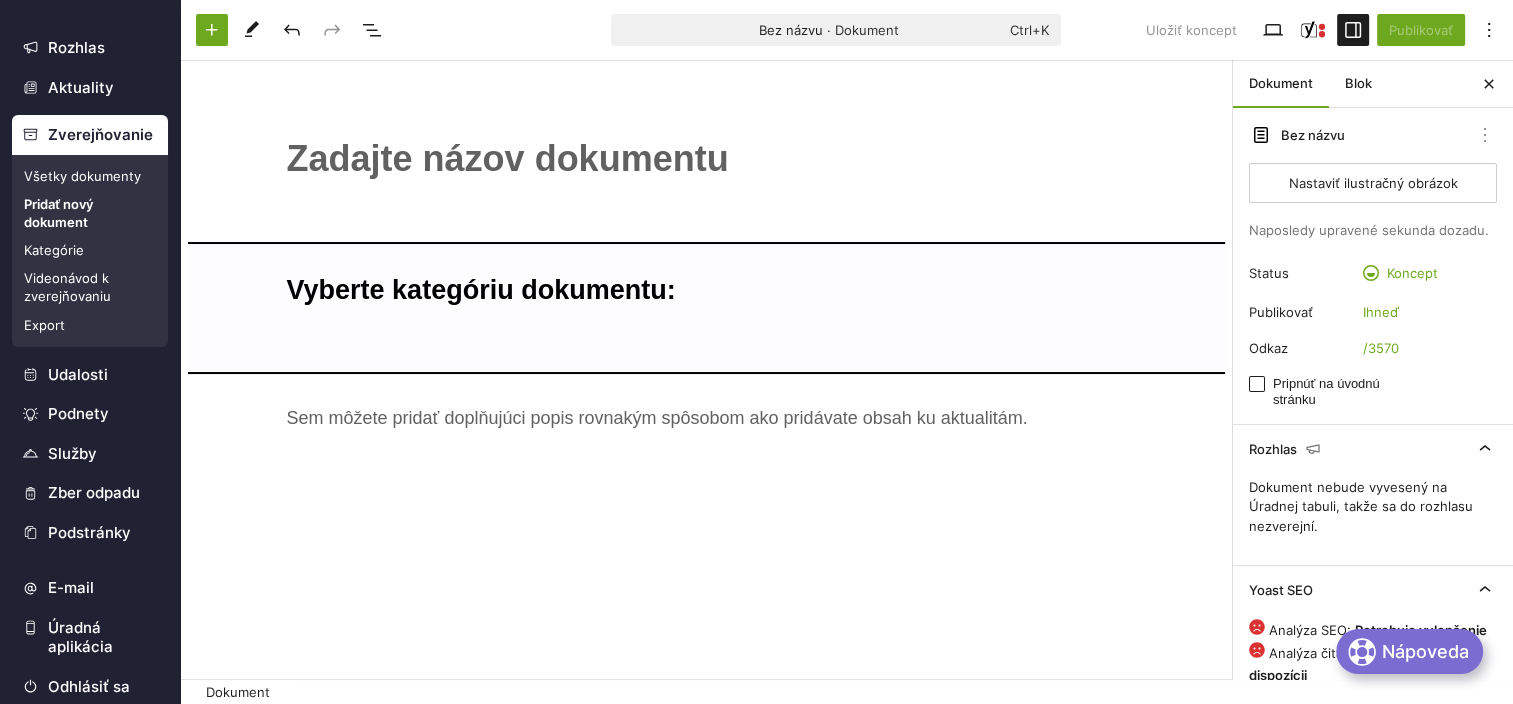 click on "﻿" at bounding box center (707, 159) 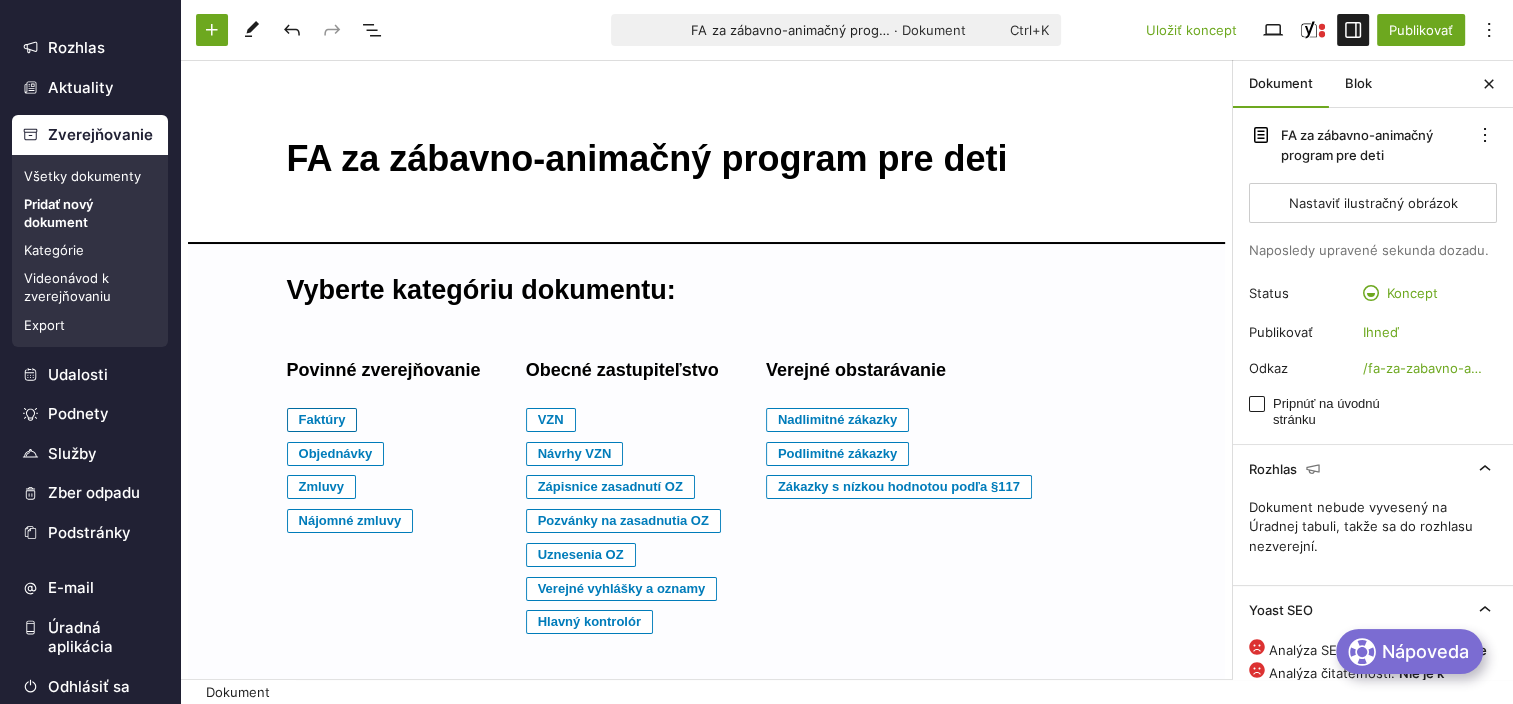 click on "Faktúry" at bounding box center [322, 420] 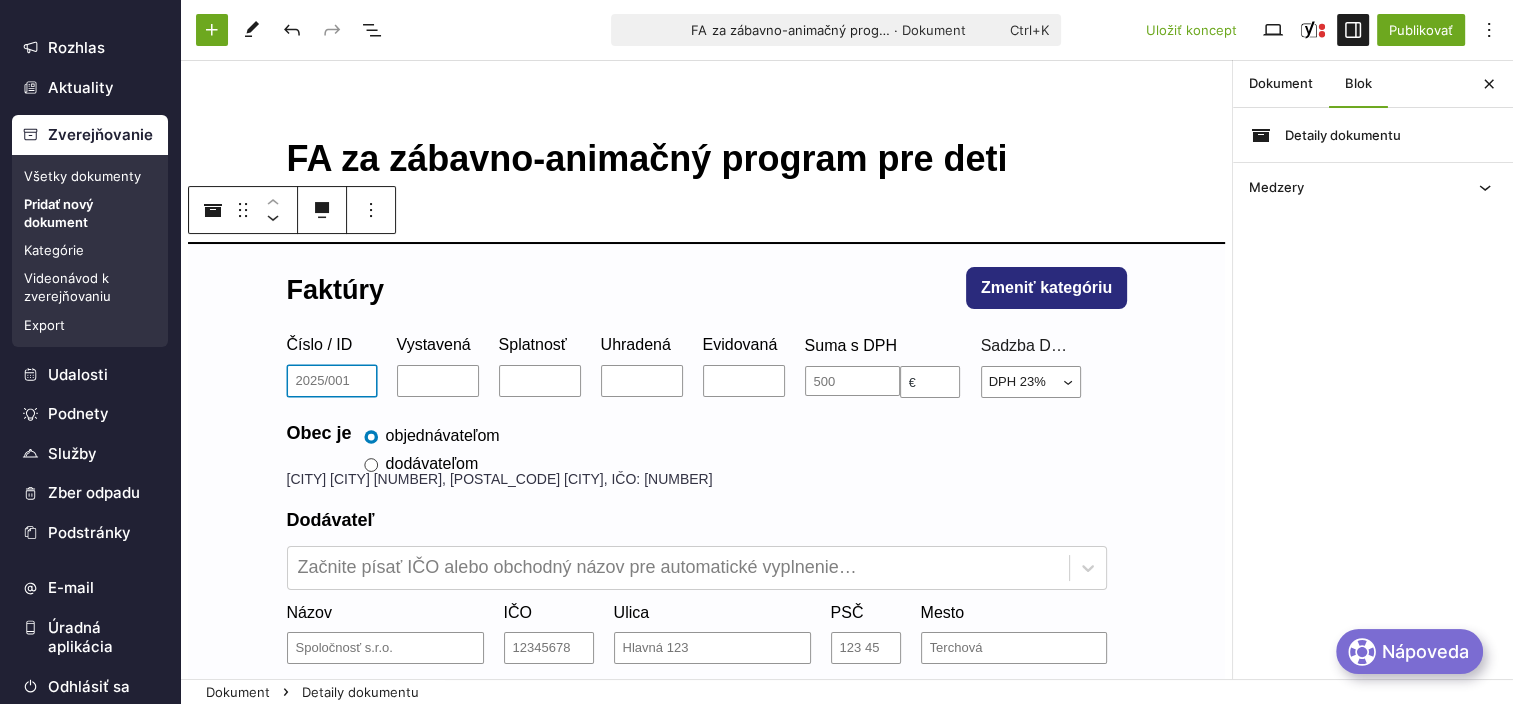 click on "Číslo / ID" at bounding box center [332, 381] 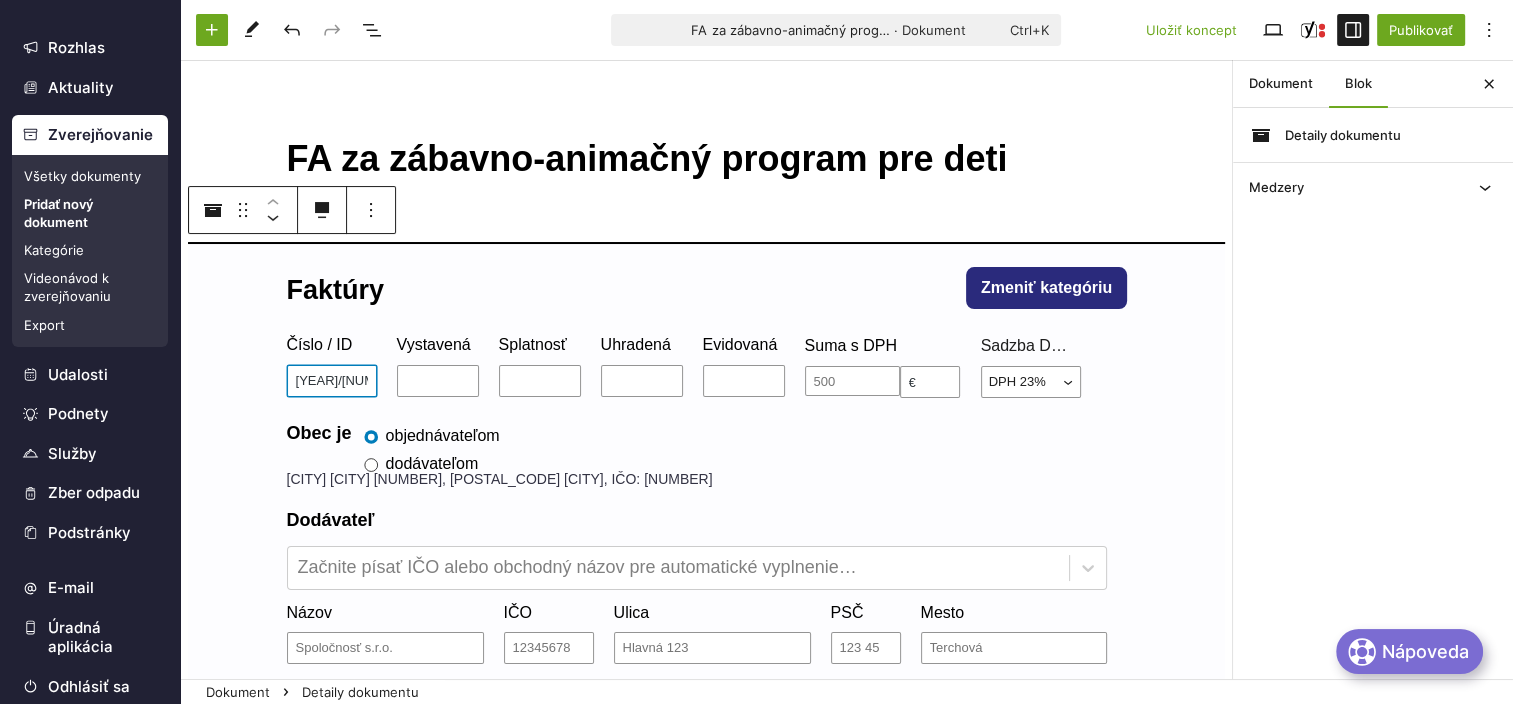 type on "2025/83" 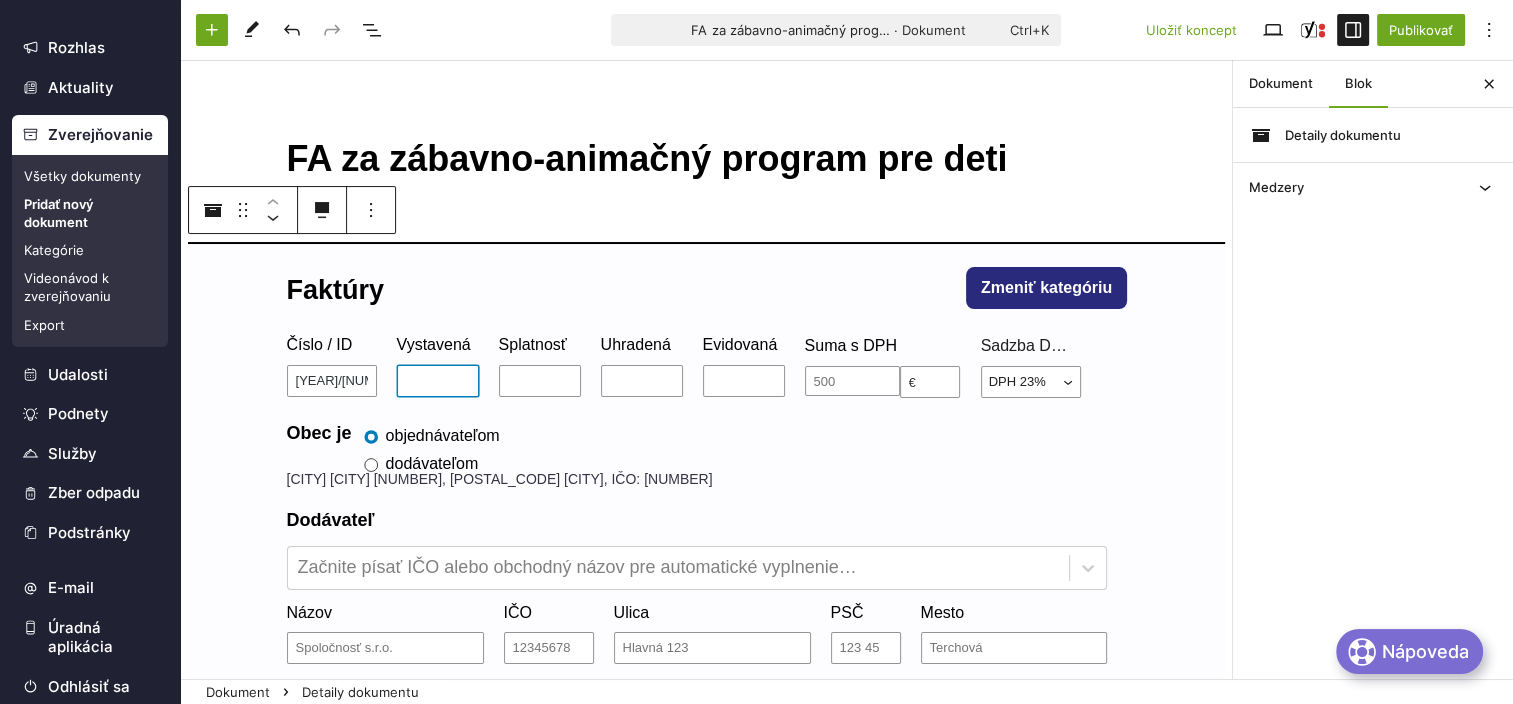 click on "Vystavená" at bounding box center [438, 381] 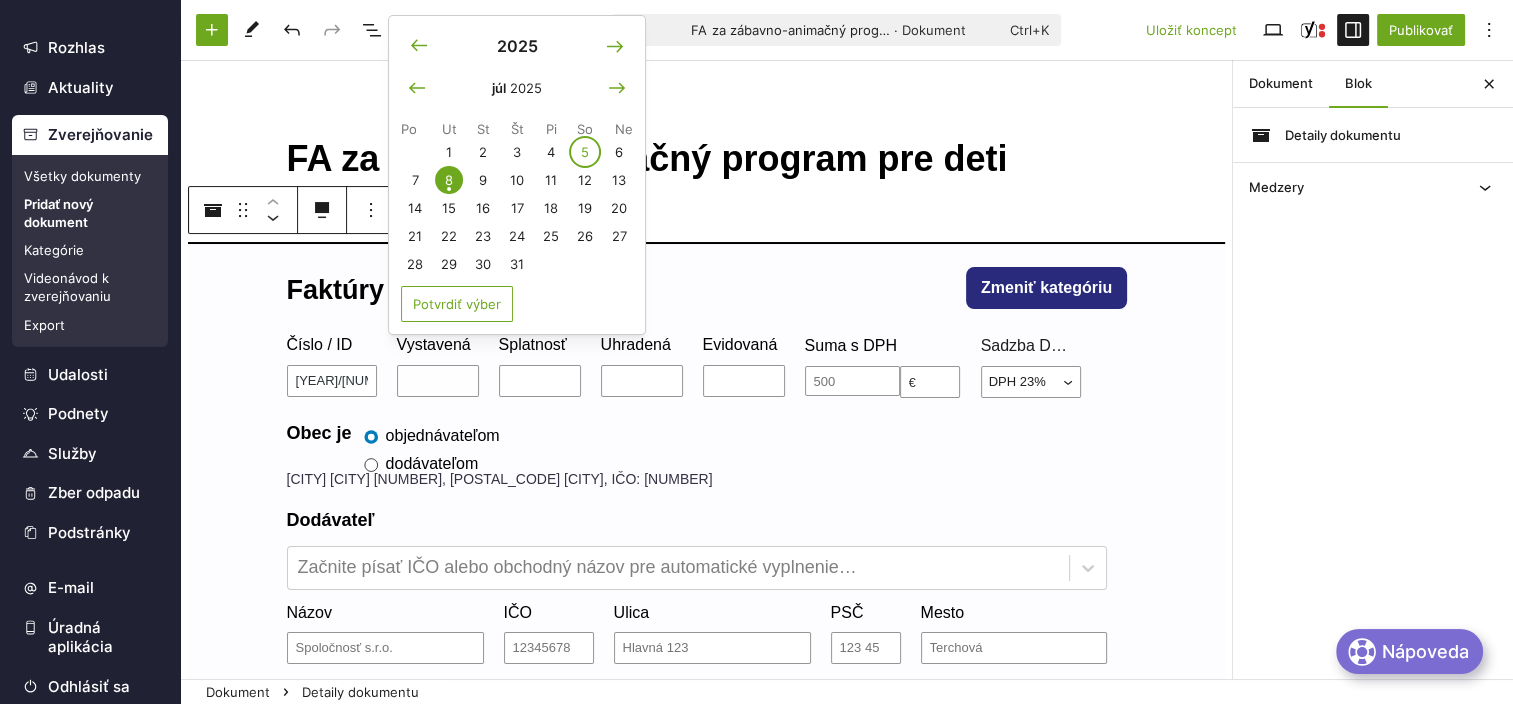 click on "5" at bounding box center (585, 152) 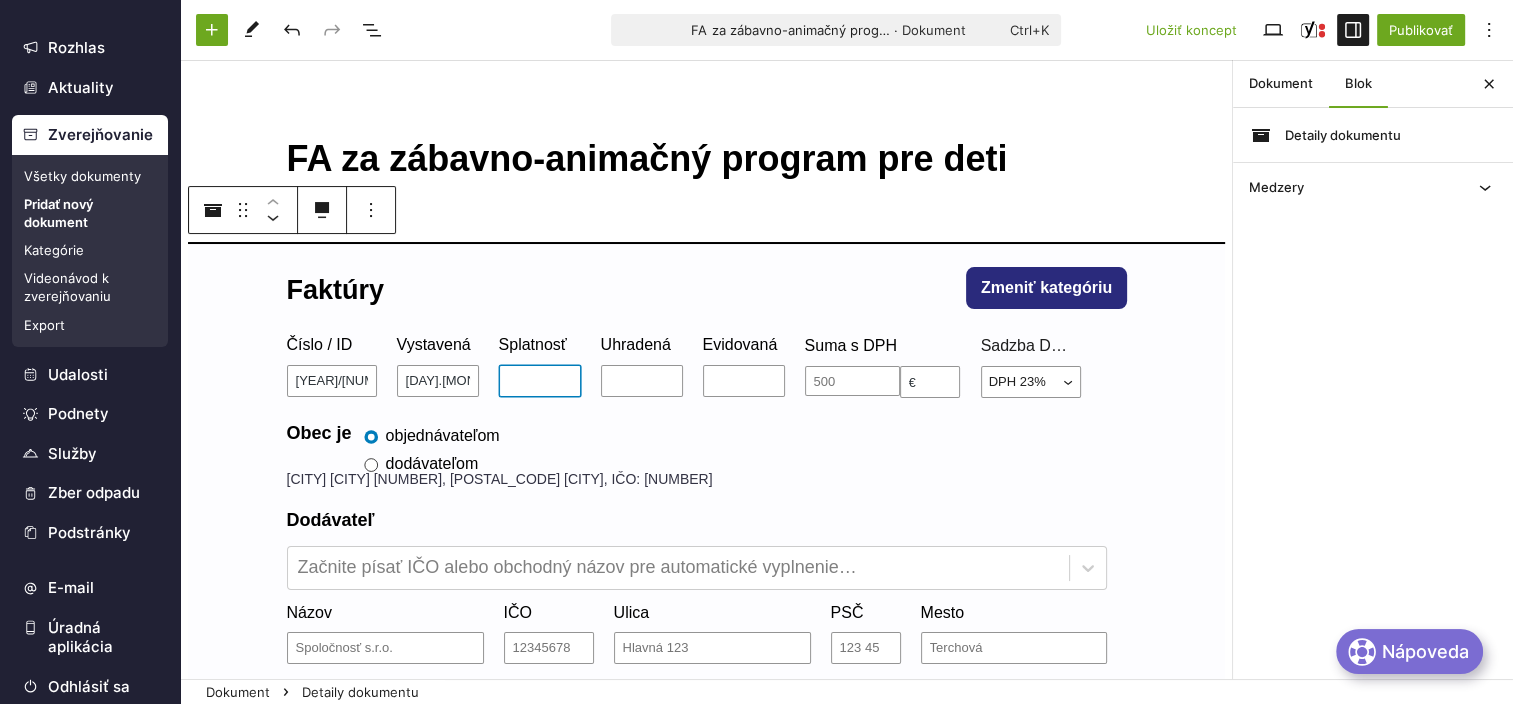 click on "Splatnosť" at bounding box center [540, 381] 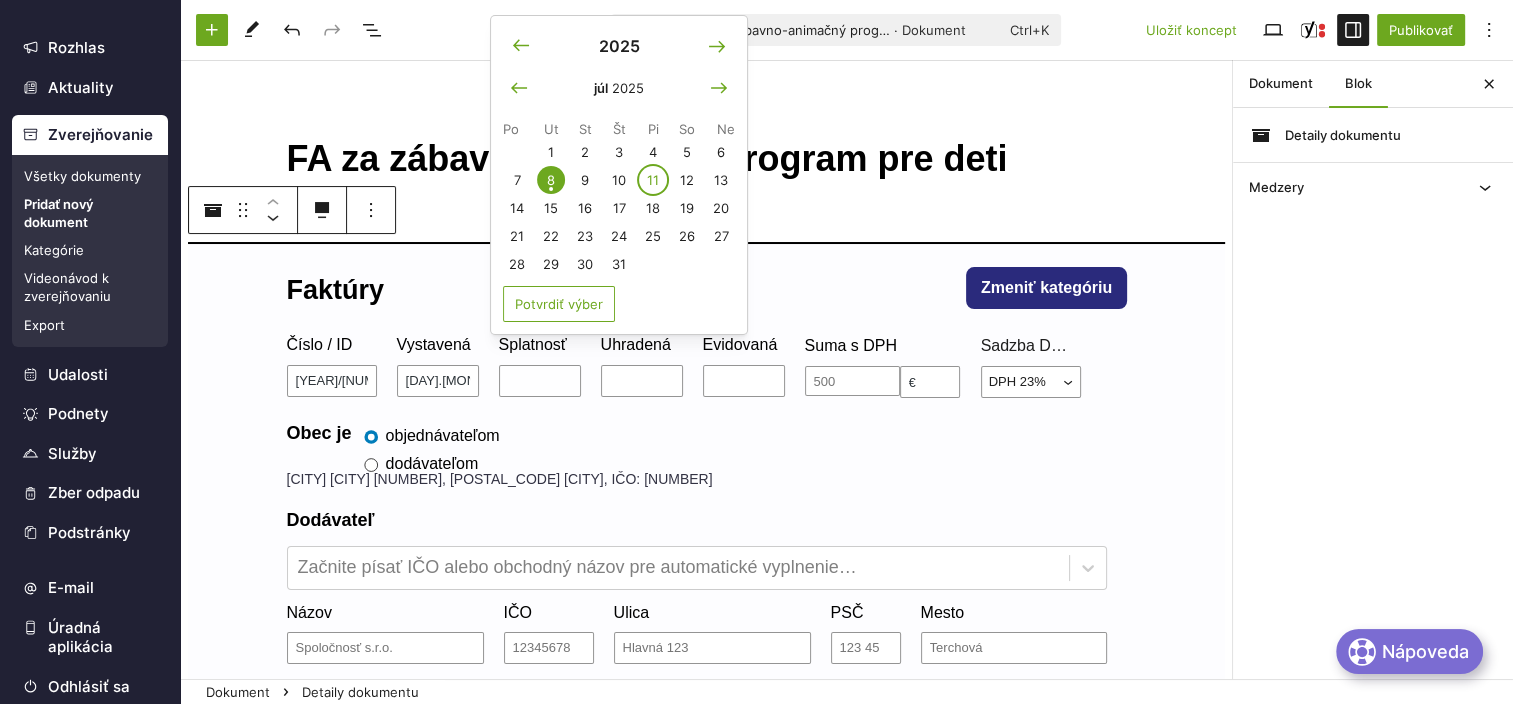 click on "11" at bounding box center (653, 180) 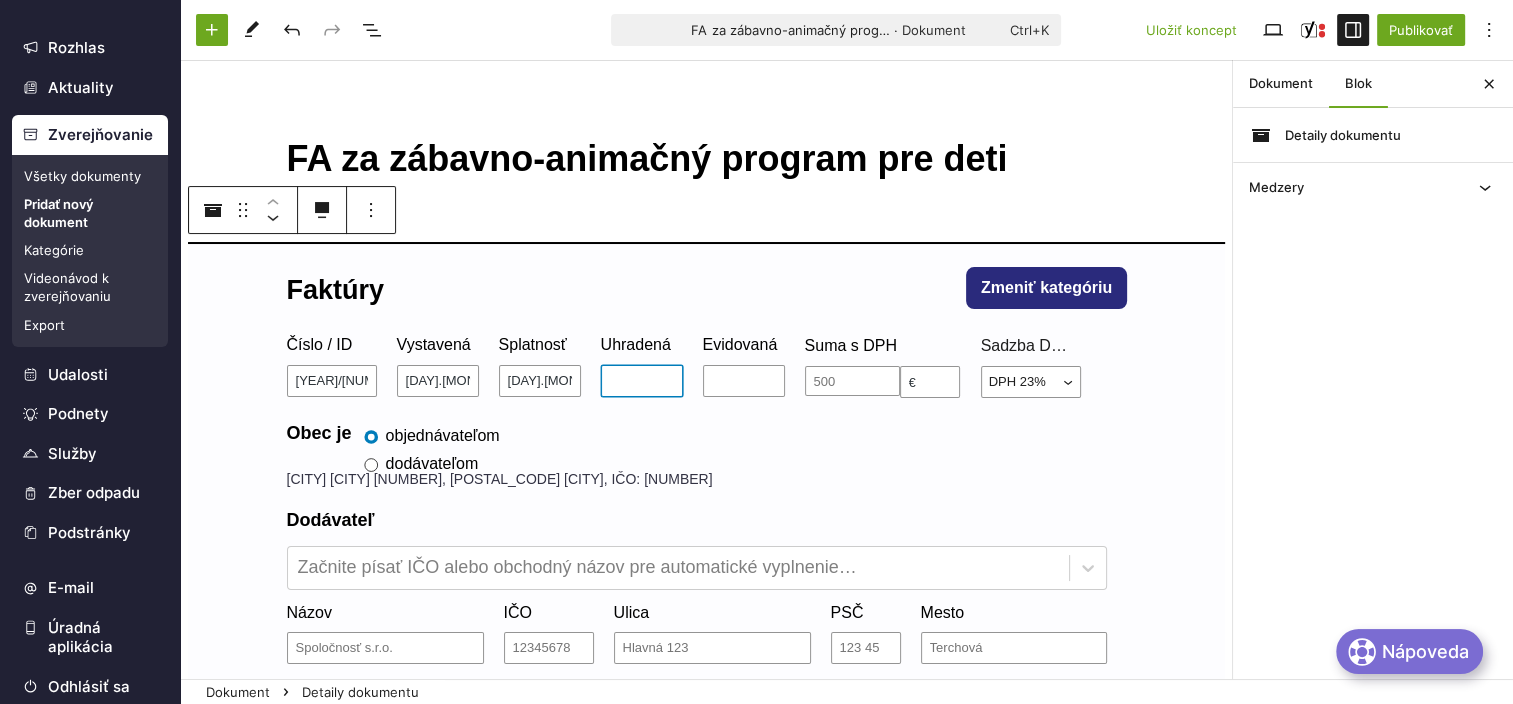 click on "Uhradená" at bounding box center (642, 381) 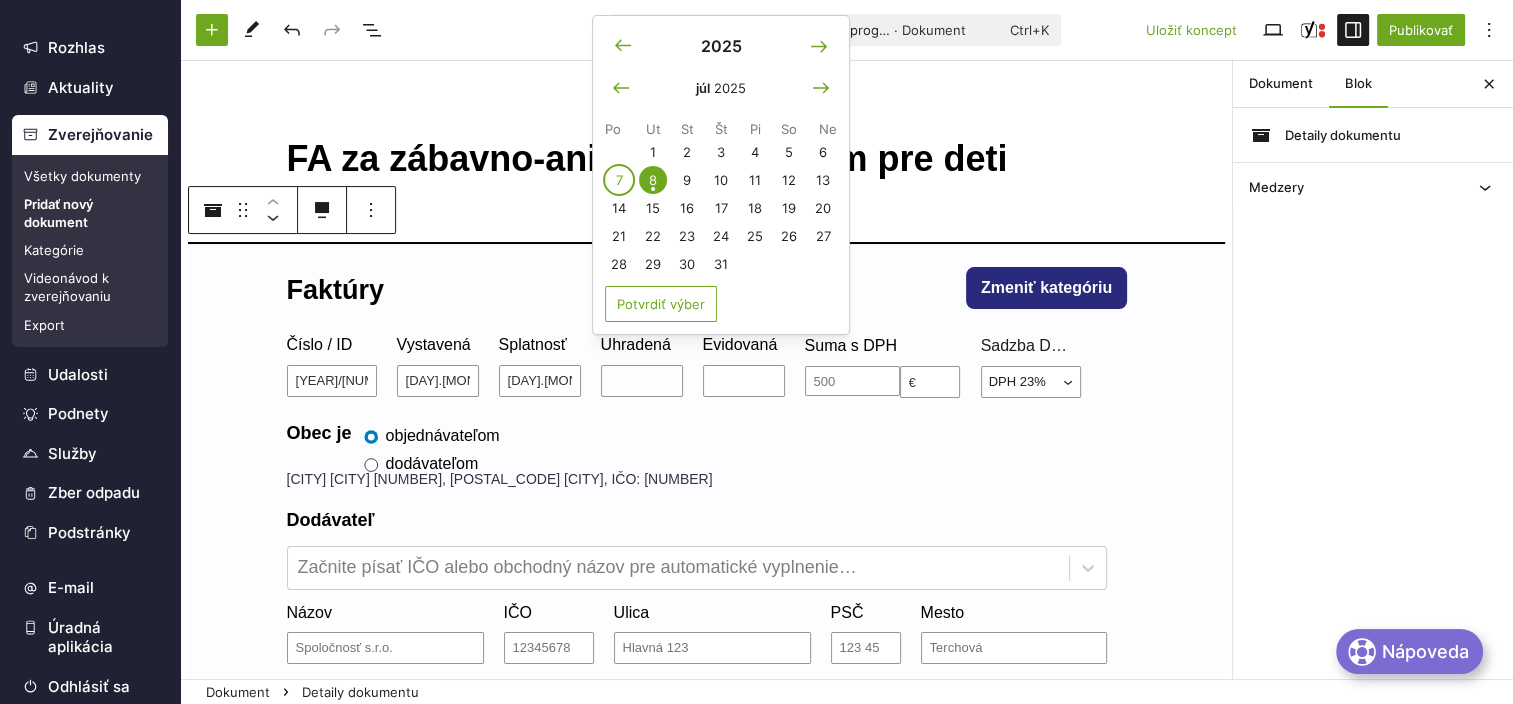 click on "7" at bounding box center (619, 180) 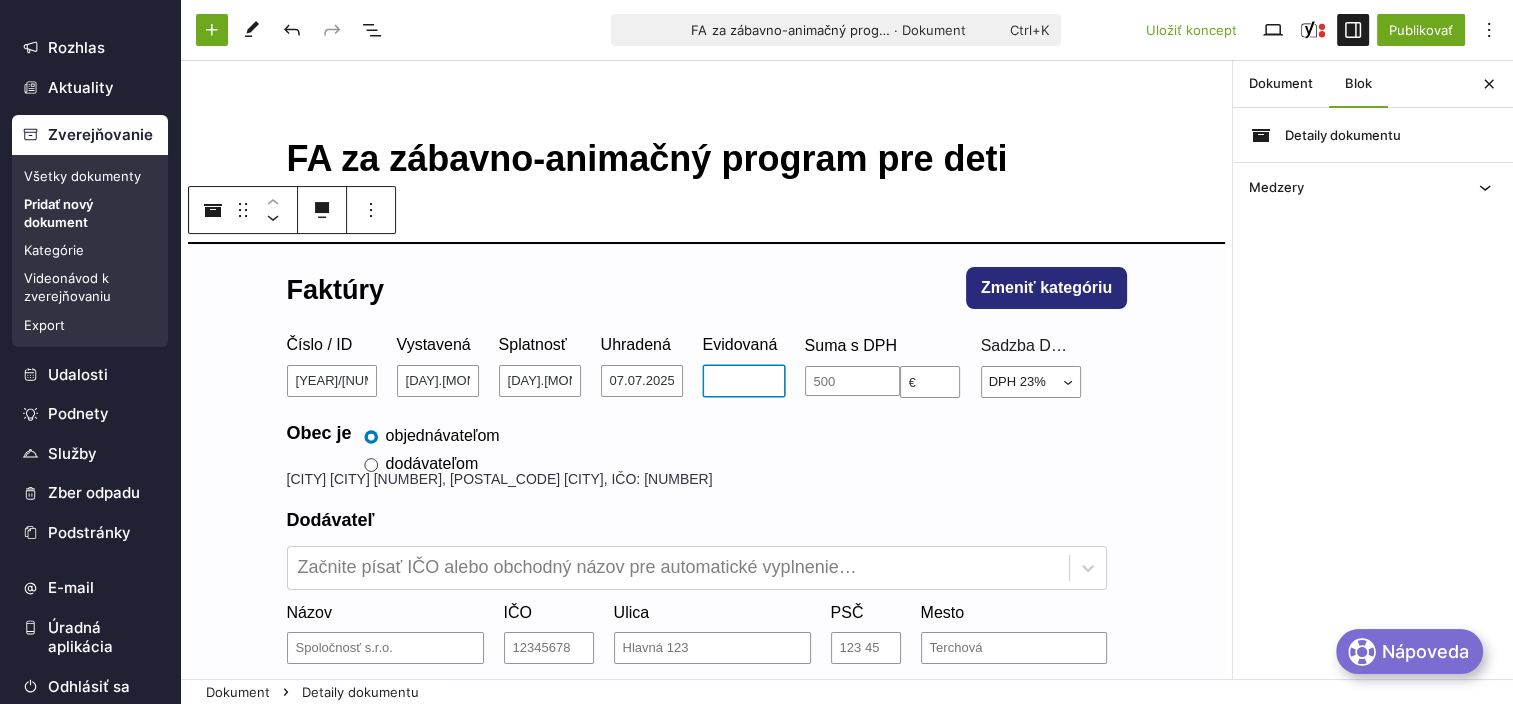 click on "Evidovaná" at bounding box center (744, 381) 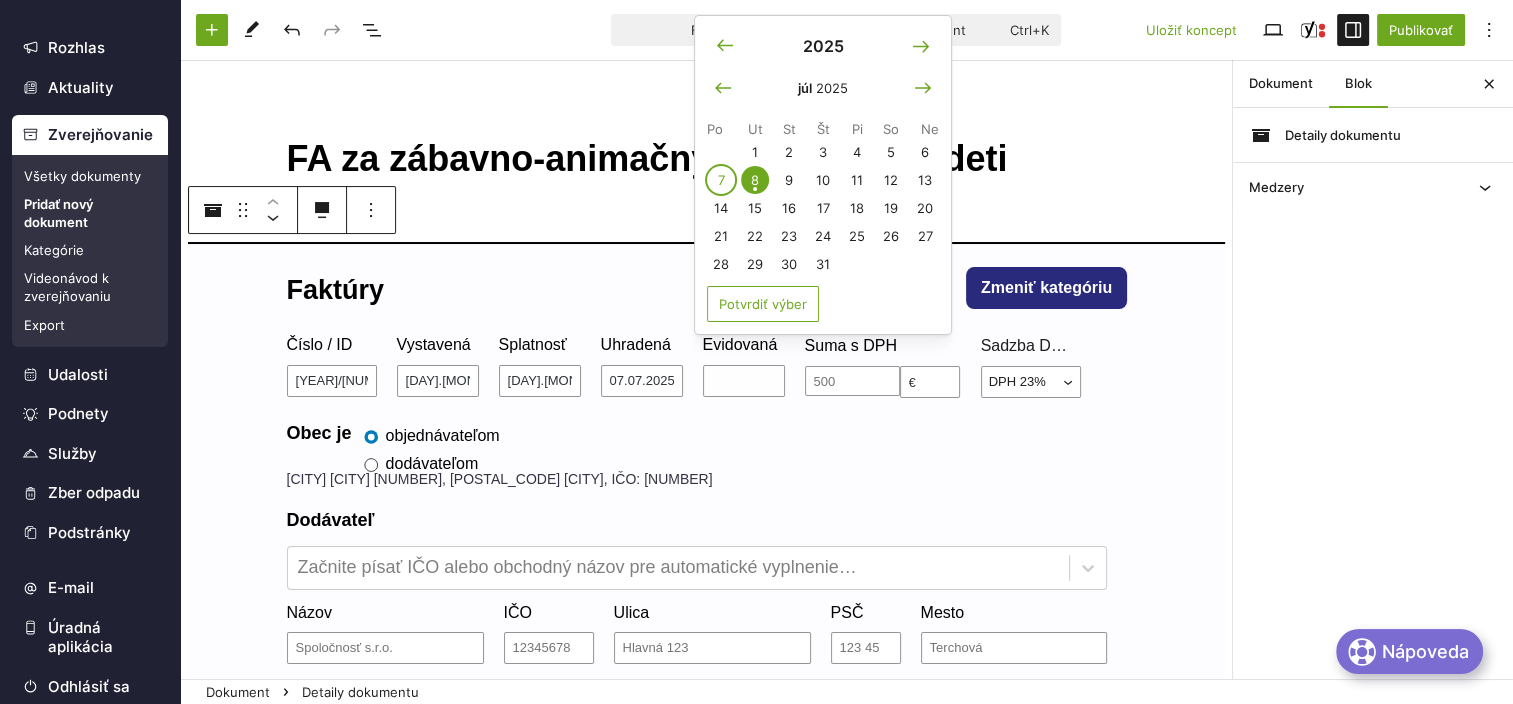 click on "7" at bounding box center [721, 180] 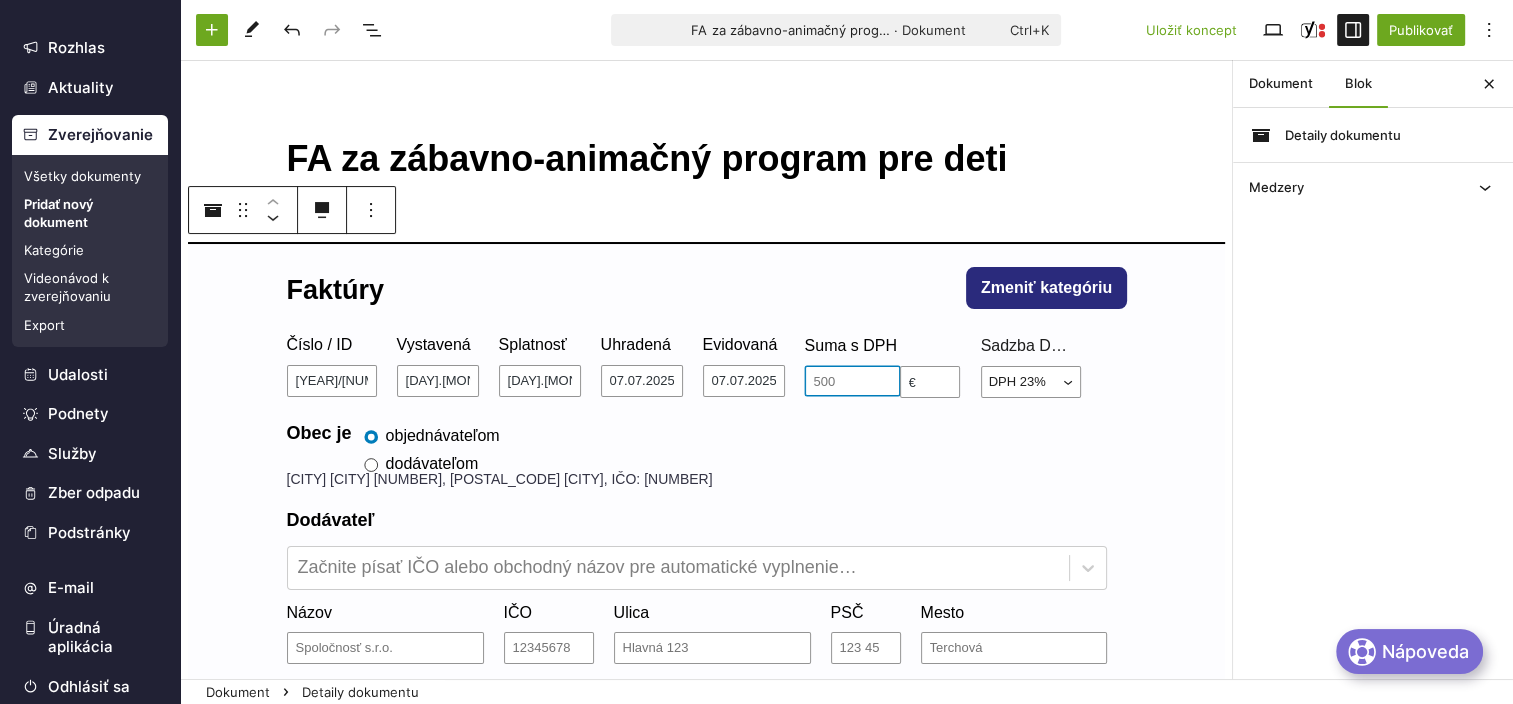 click at bounding box center (852, 381) 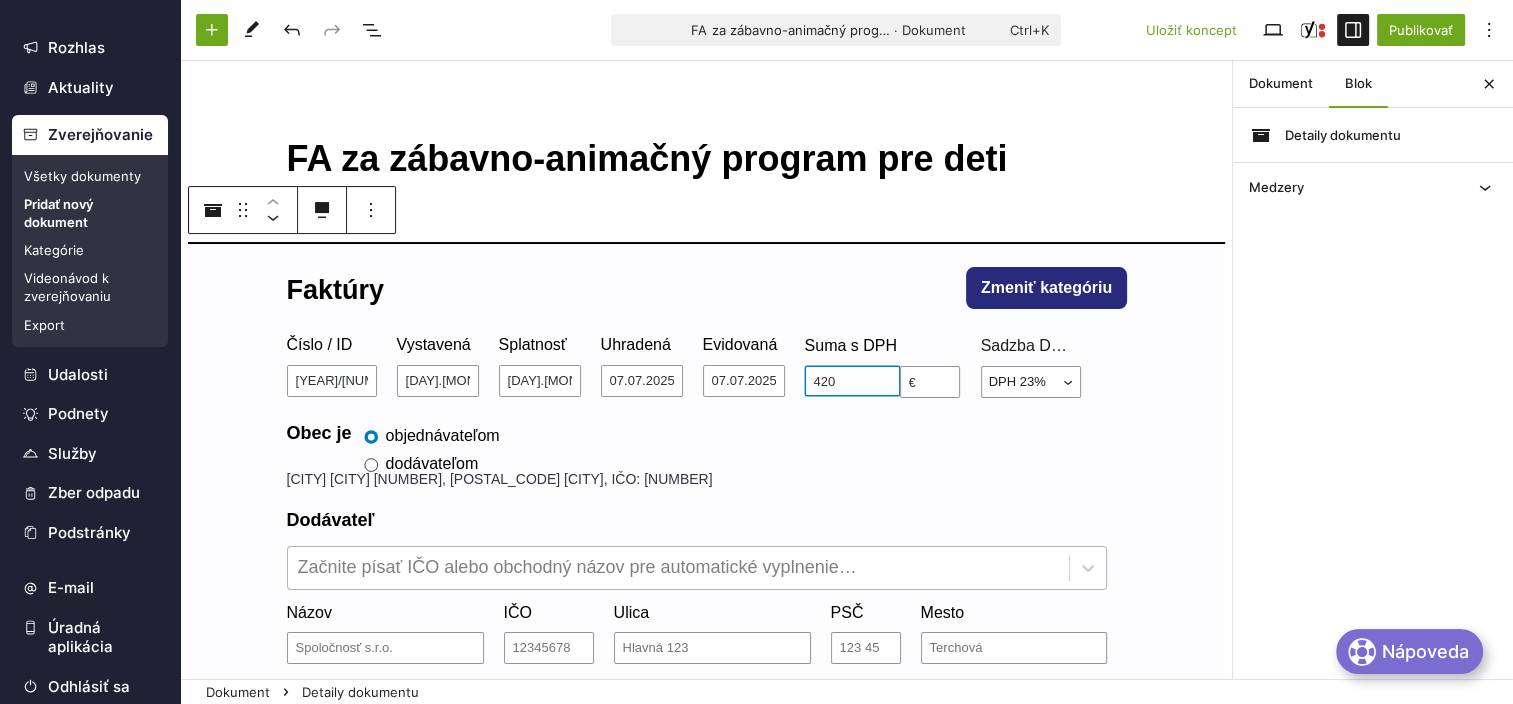 type on "420" 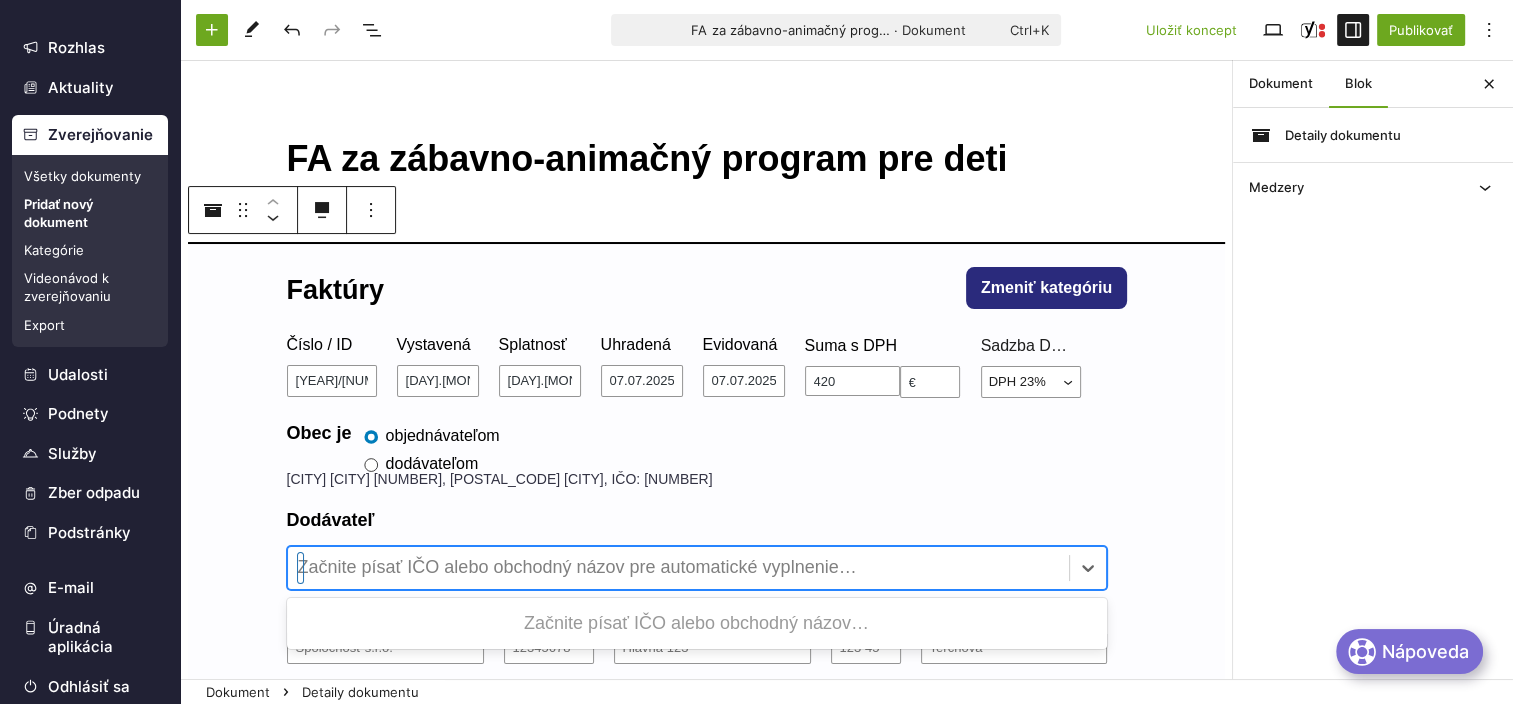 click at bounding box center (678, 568) 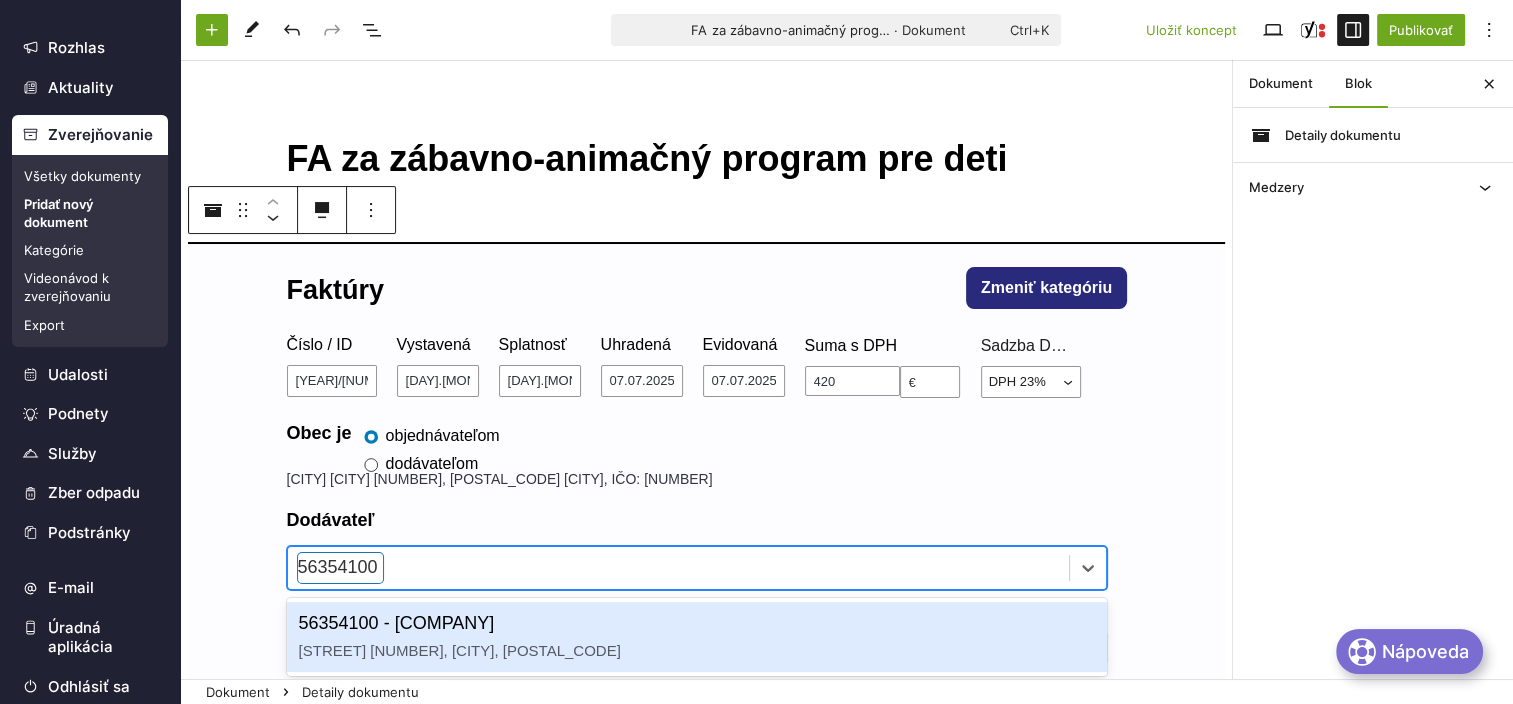 click on "56354100 - Tri Kroky, s. r. o. Nemocničná 1449/14, Humenné, 06601" at bounding box center (697, 637) 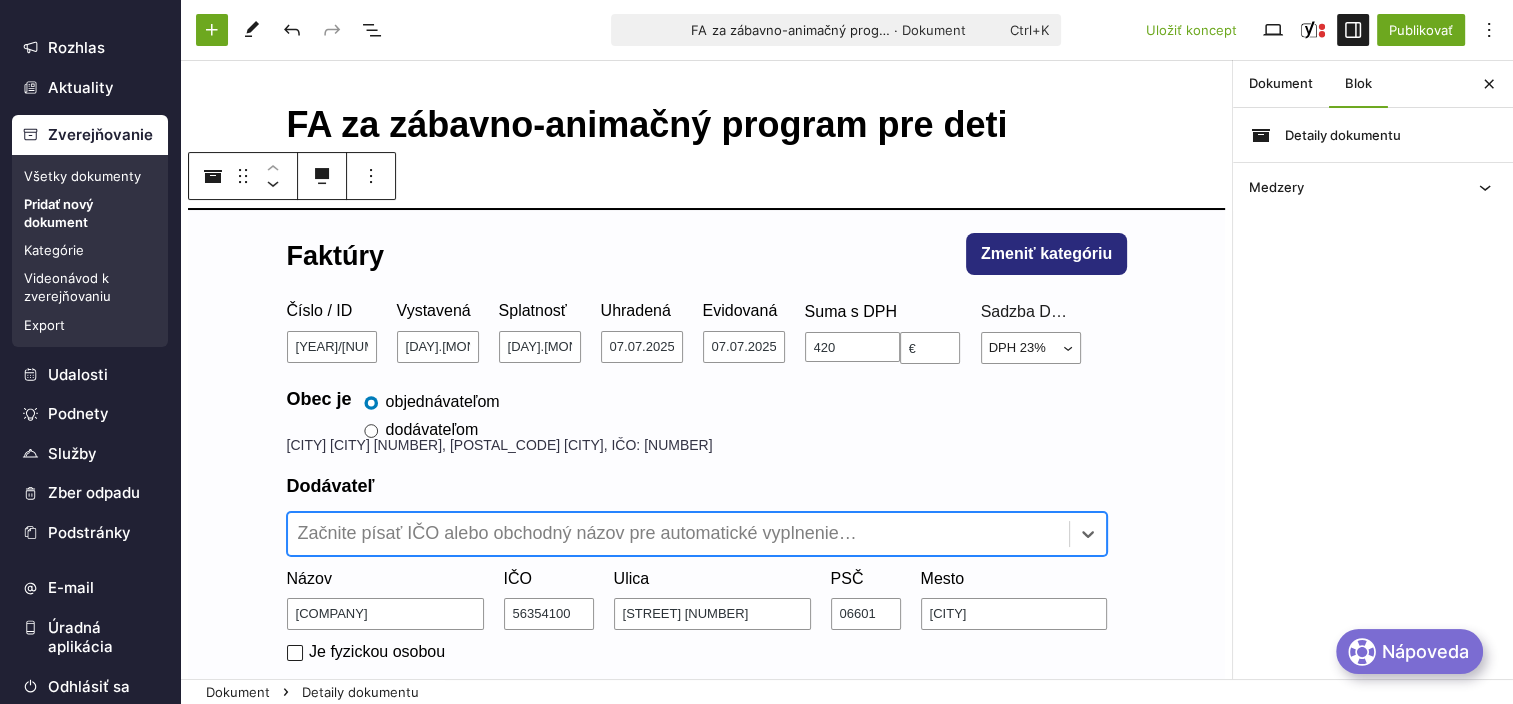 scroll, scrollTop: 0, scrollLeft: 0, axis: both 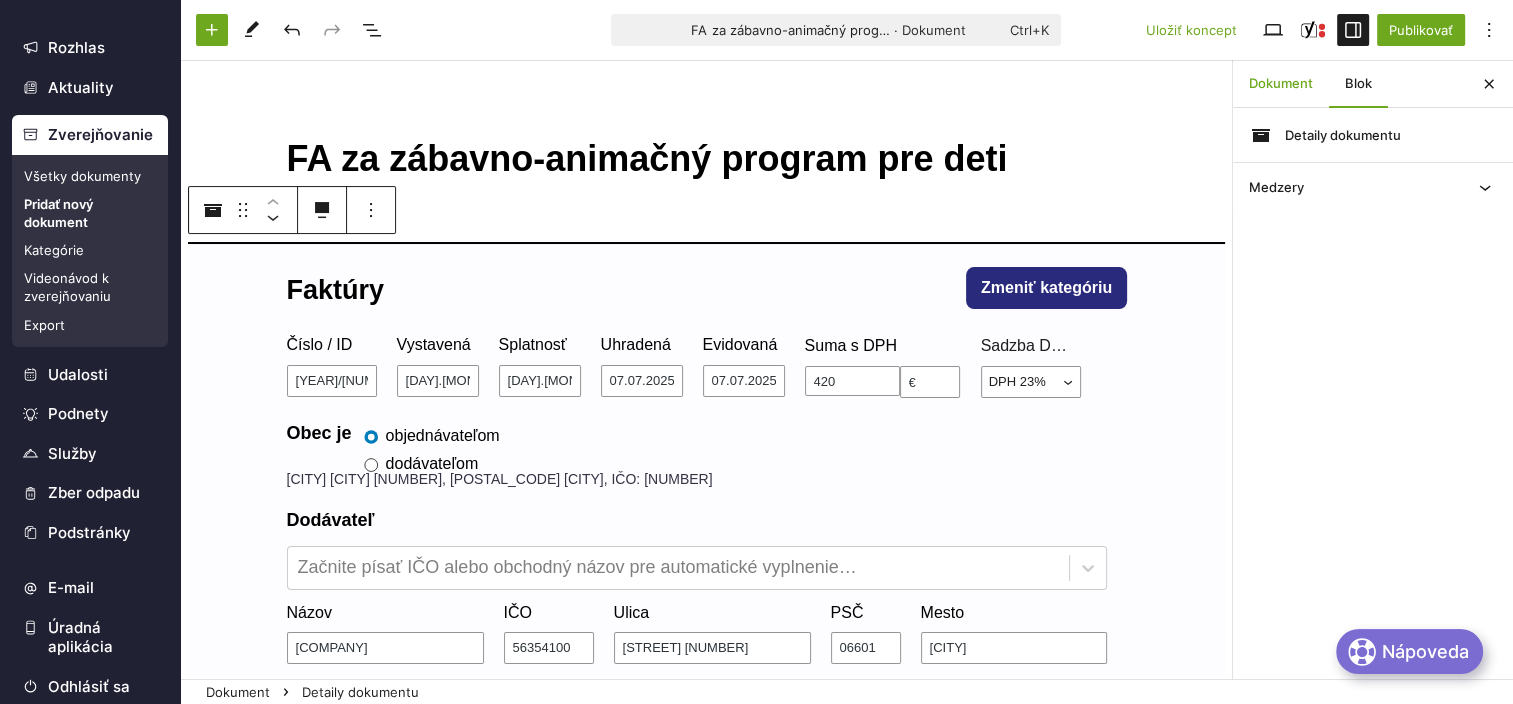 click on "Dokument" at bounding box center (1281, 84) 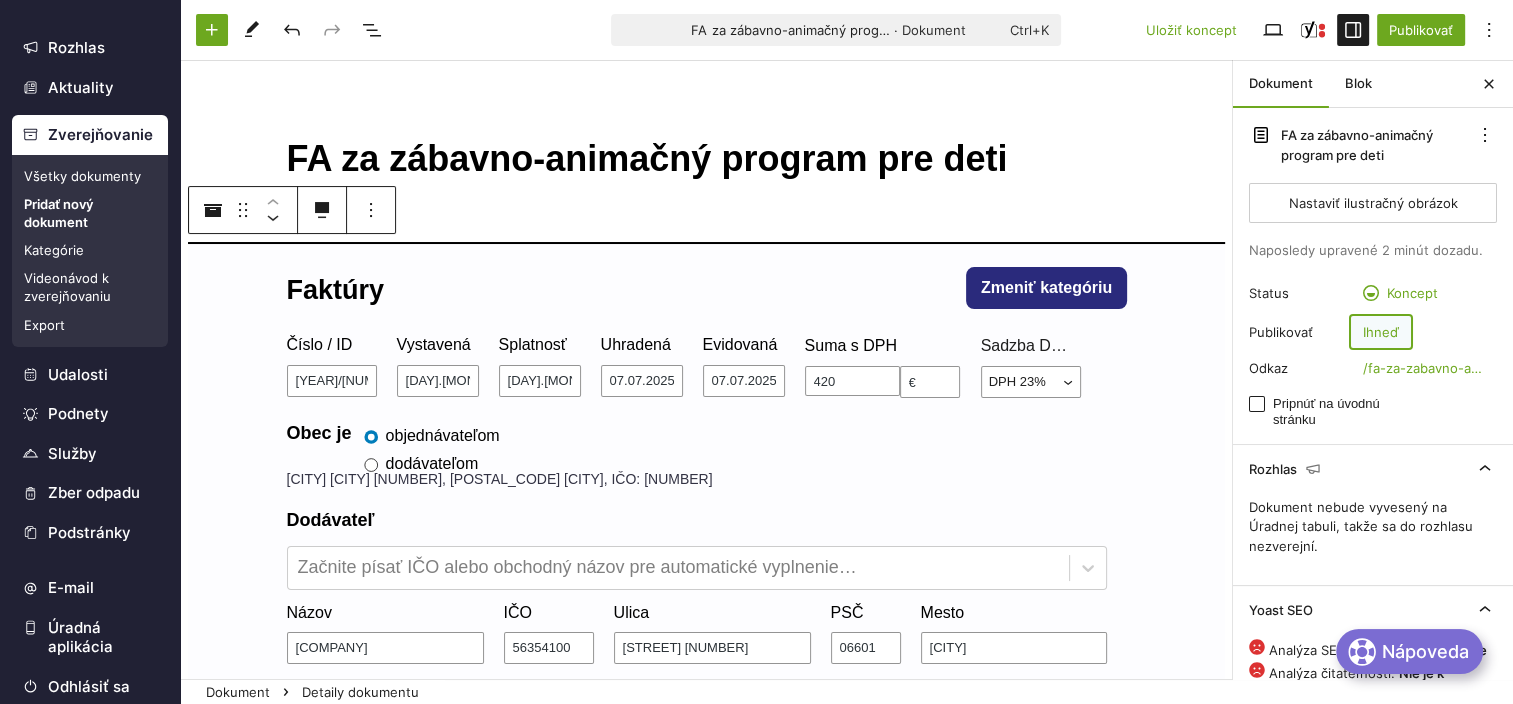 click on "Ihneď" at bounding box center [1381, 332] 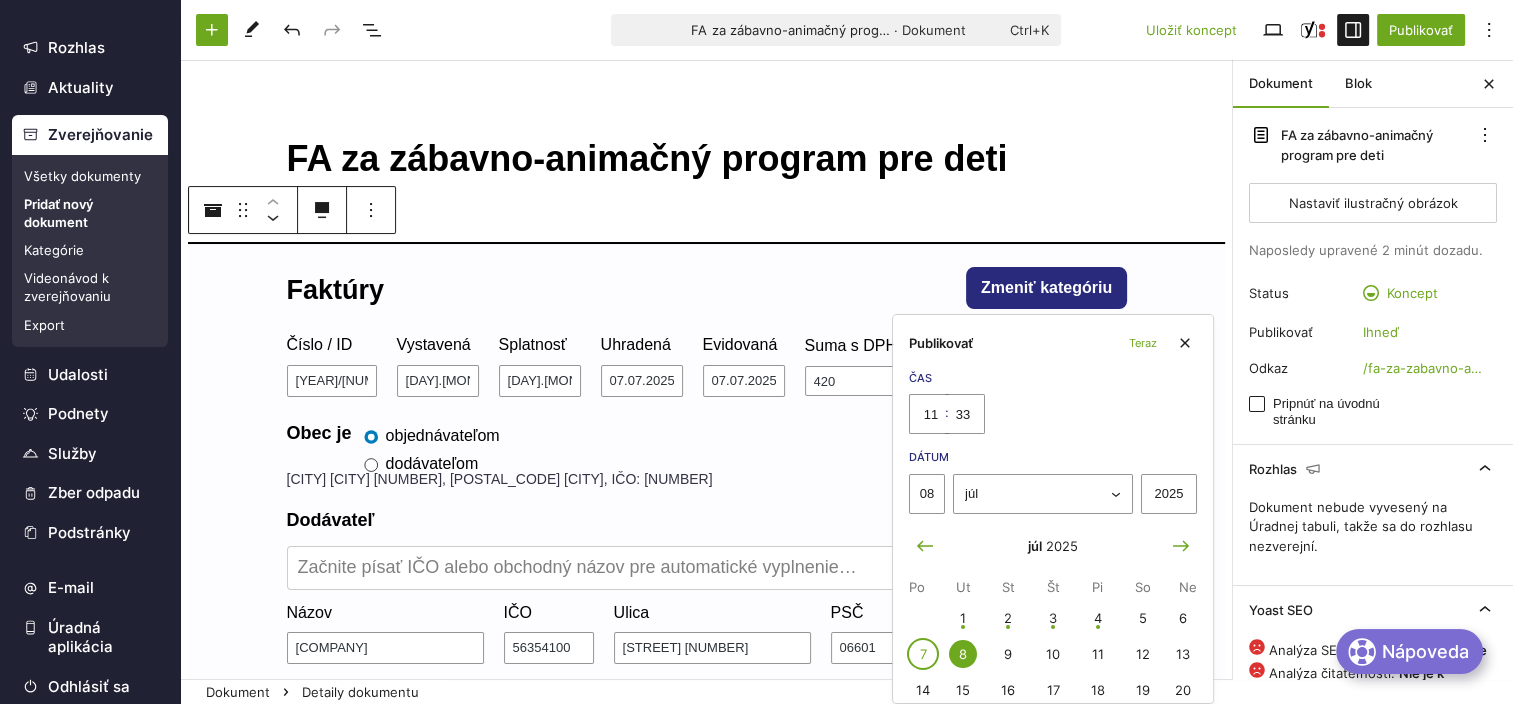 click on "7" at bounding box center (923, 654) 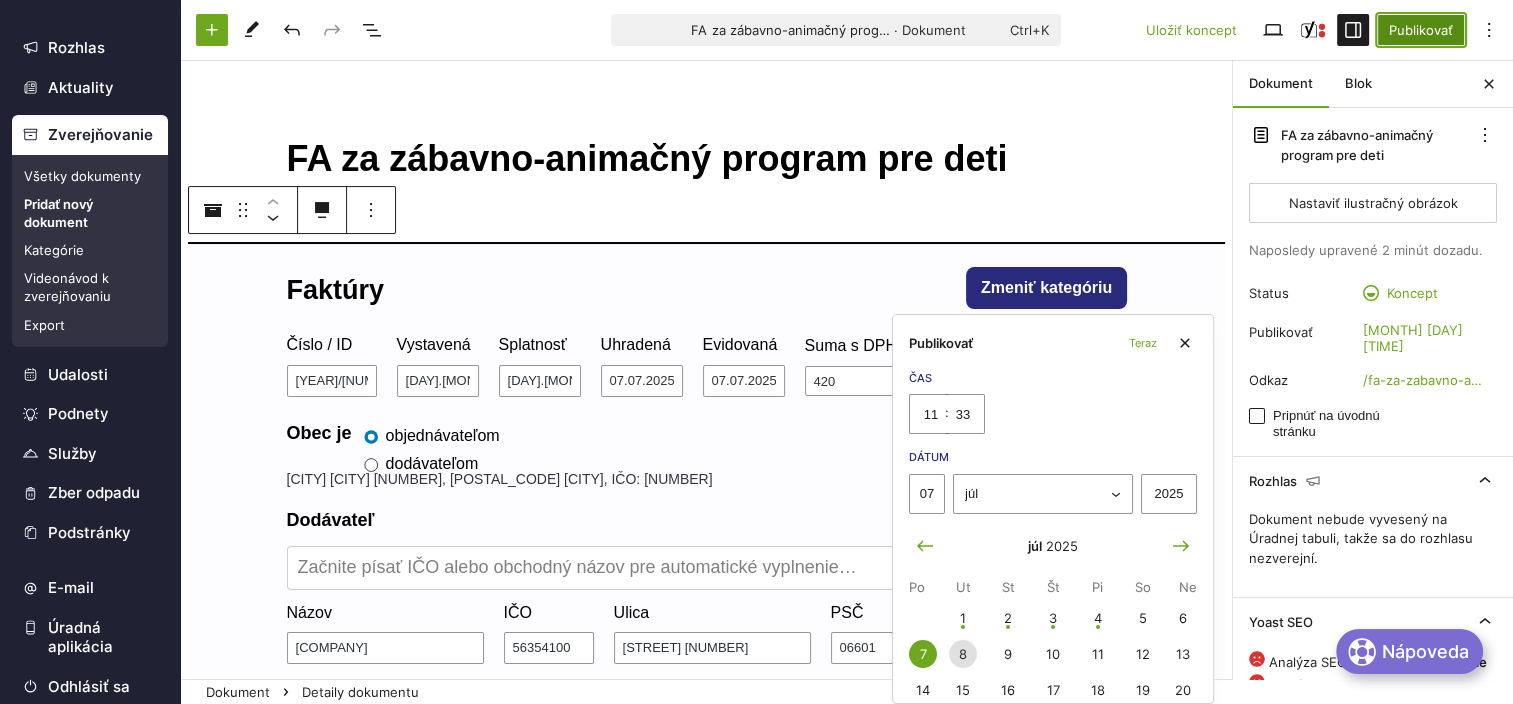 click on "Publikovať" at bounding box center (1421, 30) 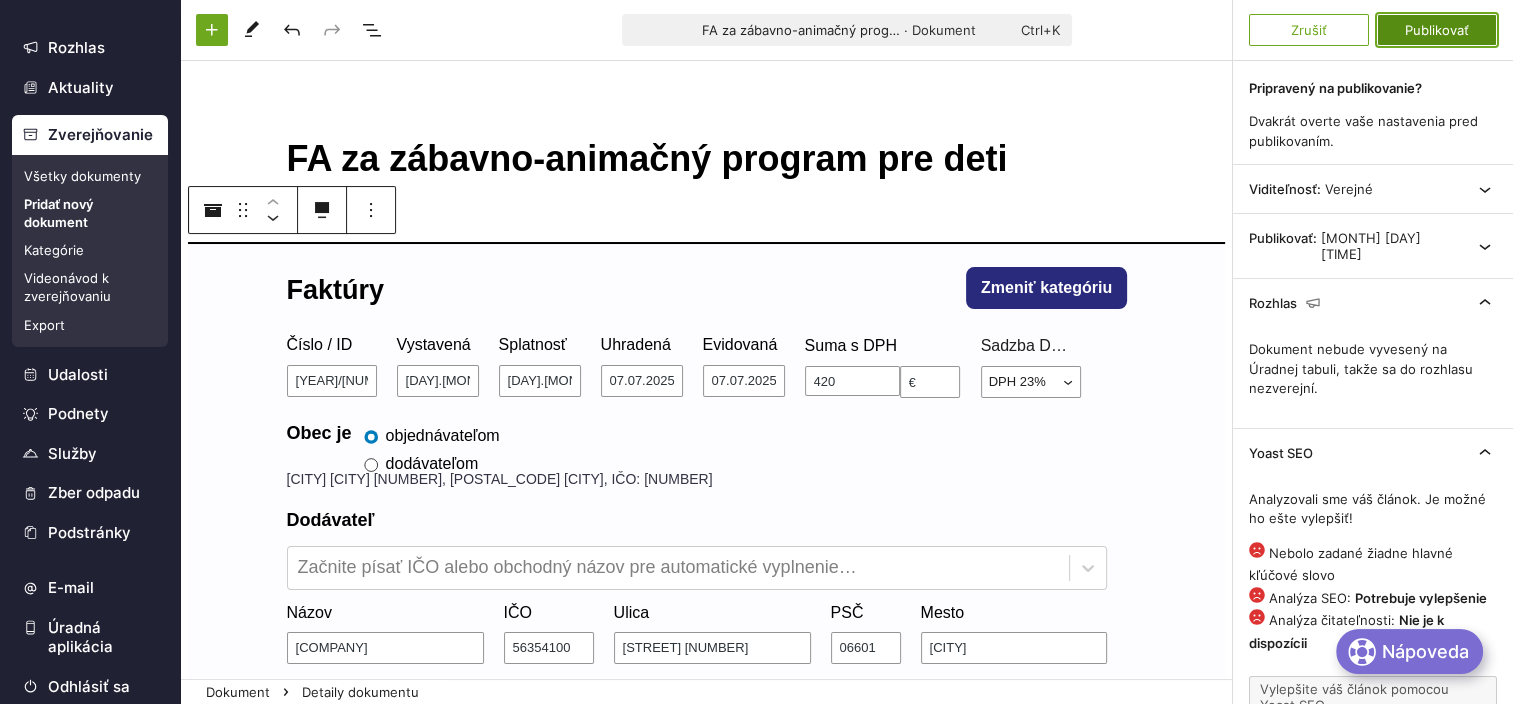 click on "Publikovať" at bounding box center (1437, 30) 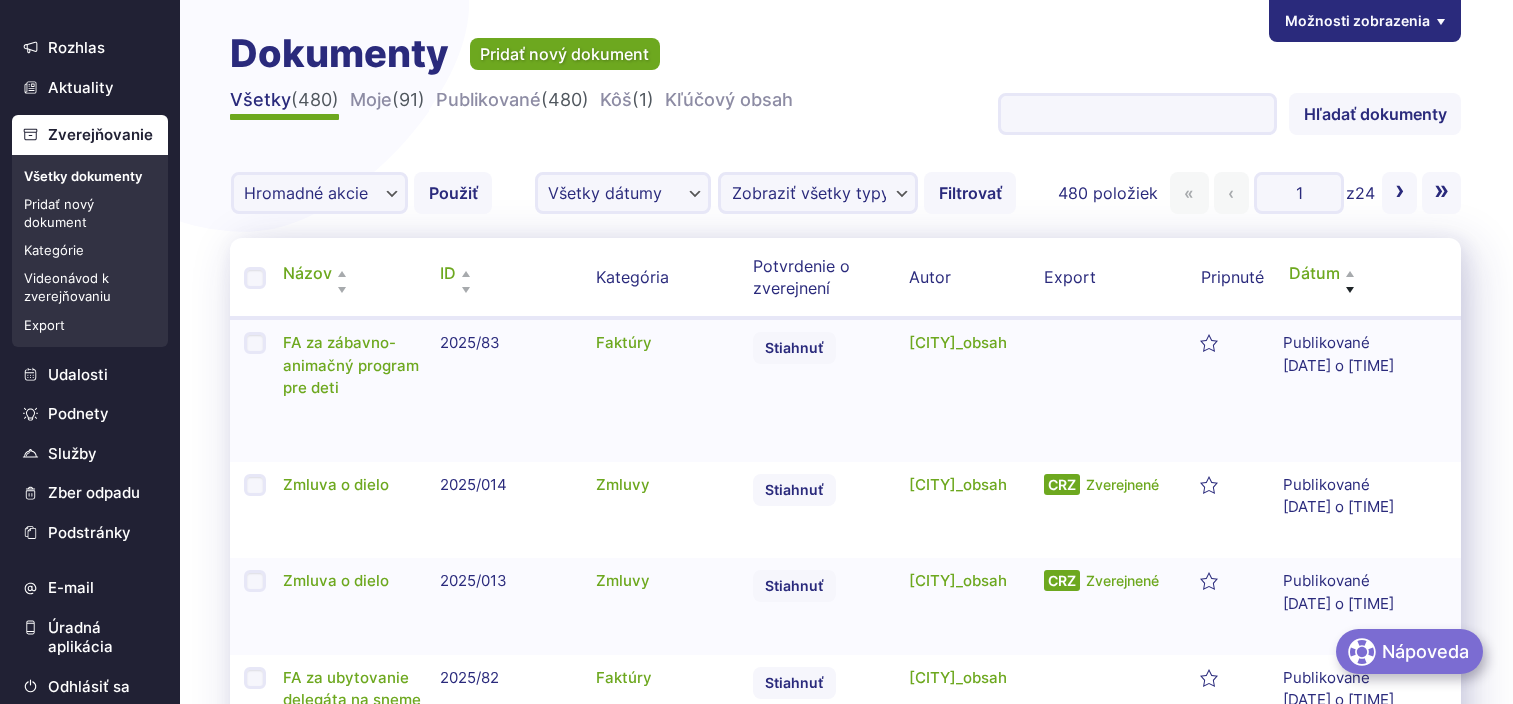 scroll, scrollTop: 0, scrollLeft: 0, axis: both 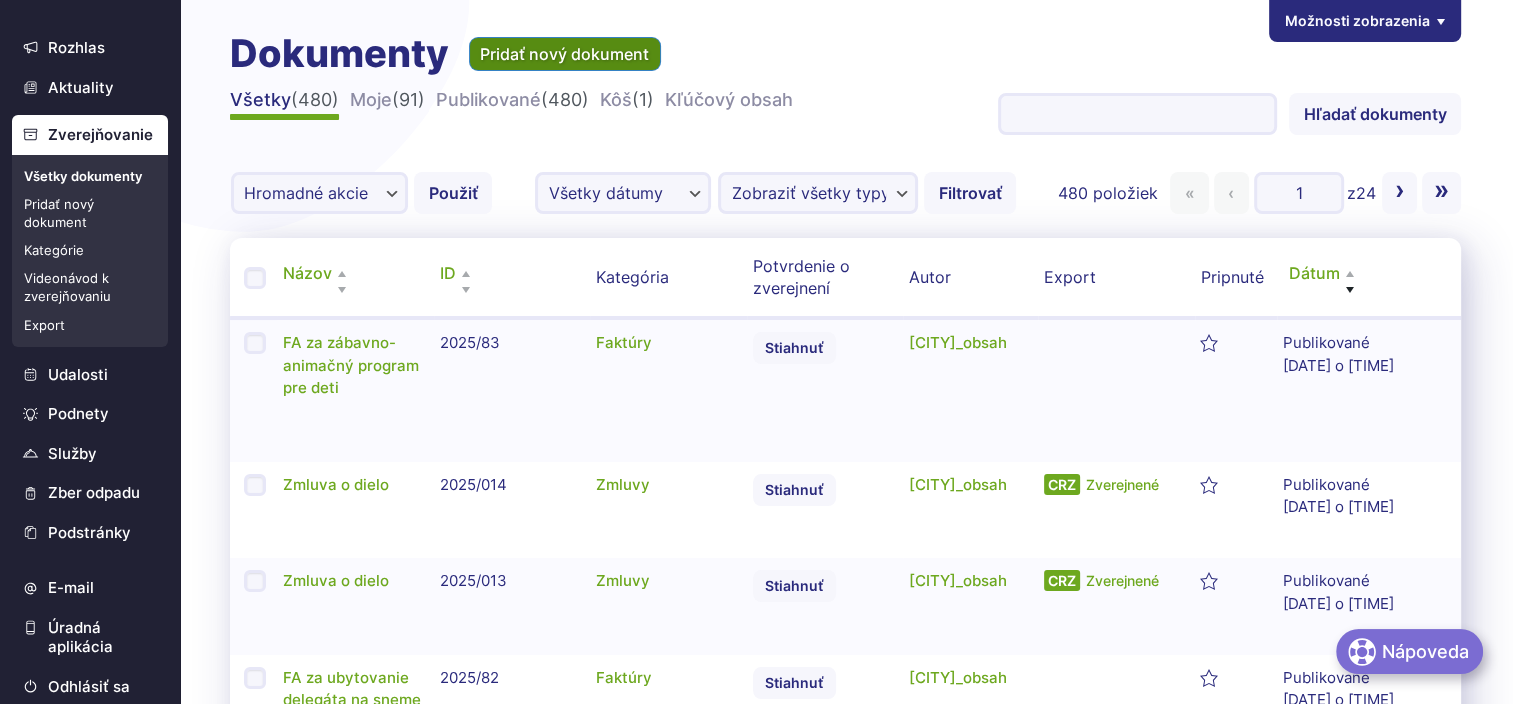 click on "Pridať nový dokument" at bounding box center [565, 54] 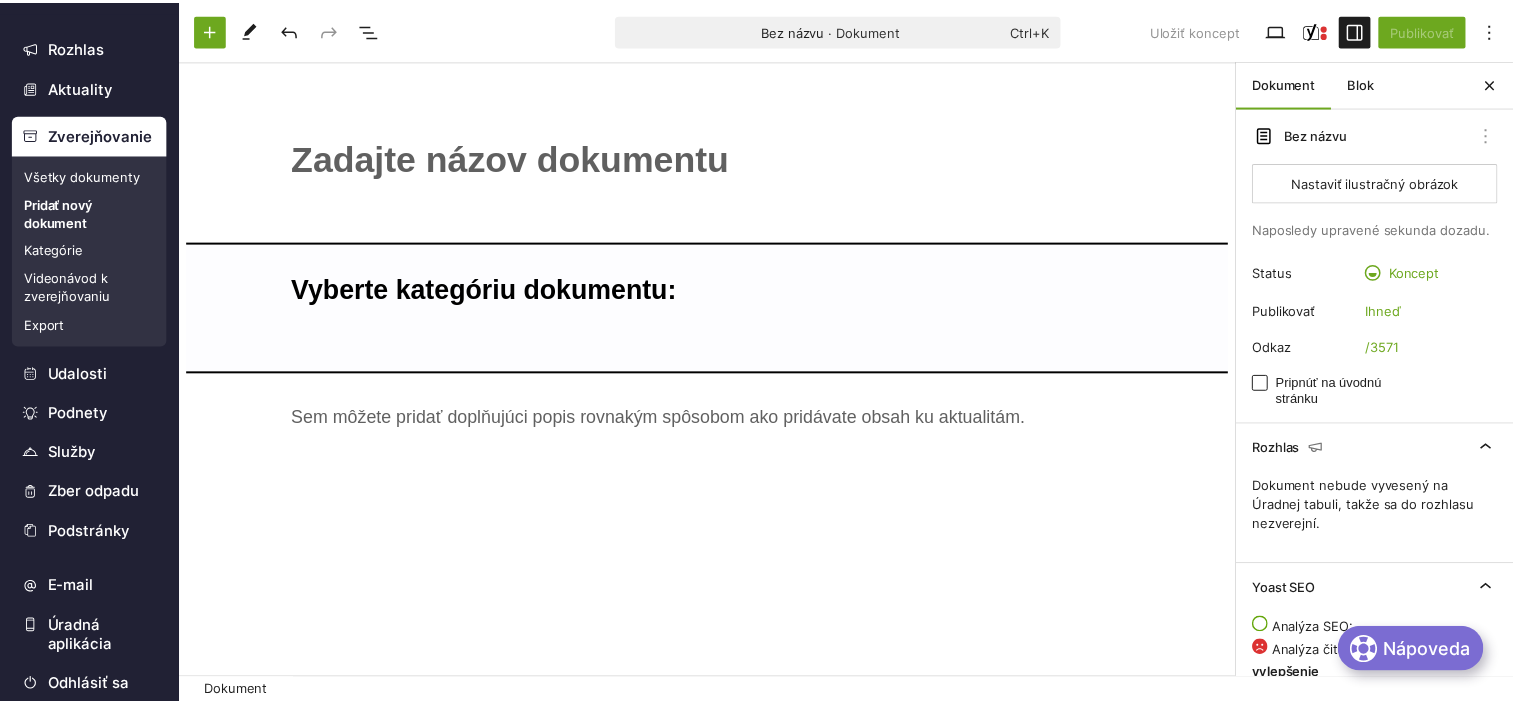 scroll, scrollTop: 0, scrollLeft: 0, axis: both 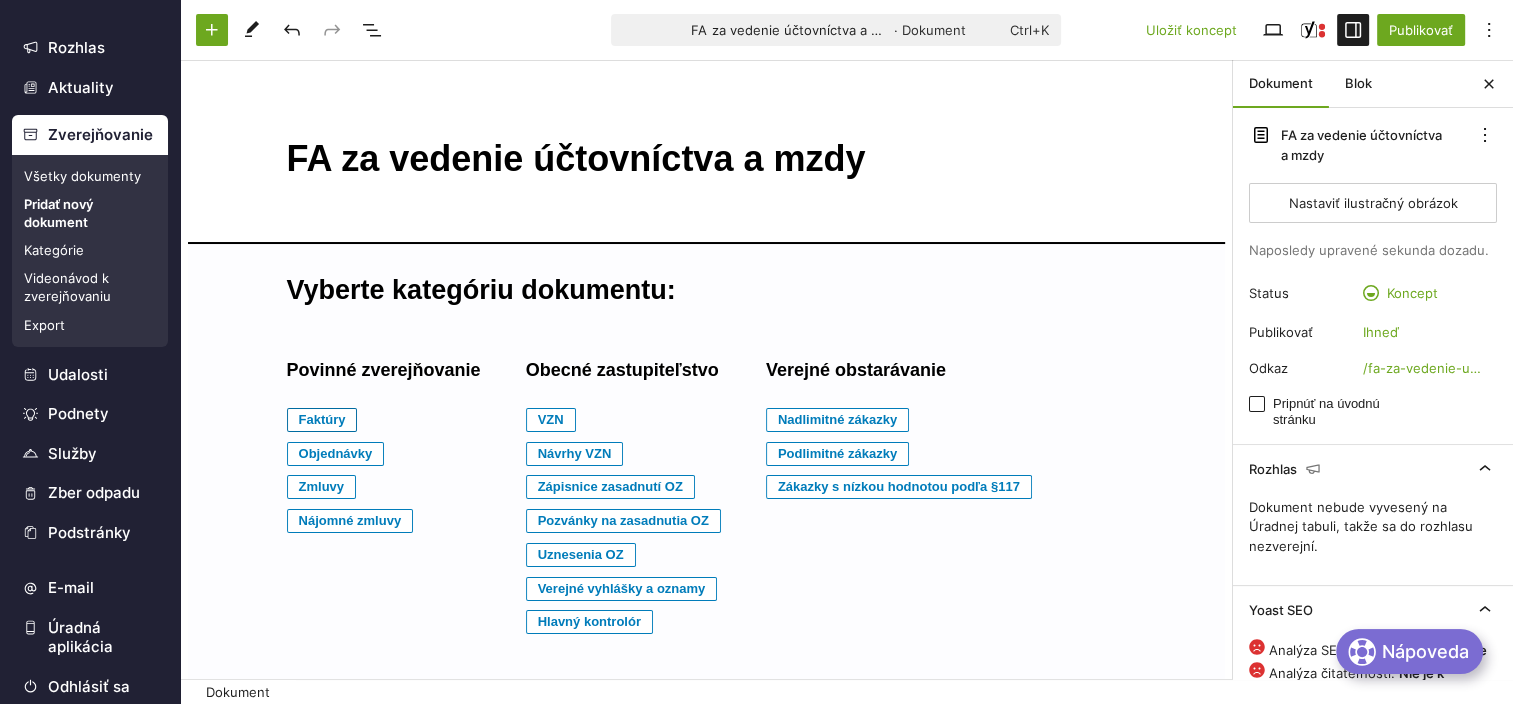 click on "Faktúry" at bounding box center [322, 420] 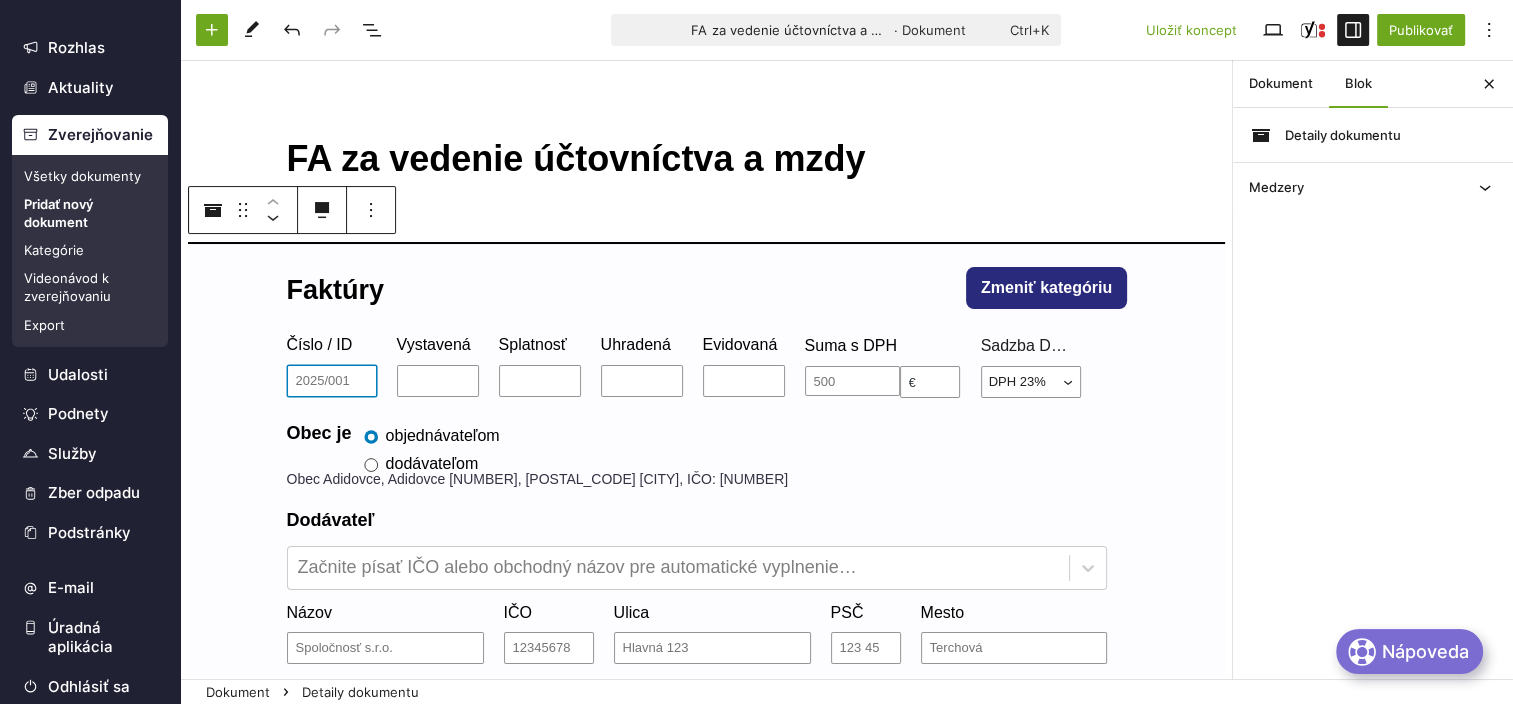 click on "Číslo / ID" at bounding box center [332, 381] 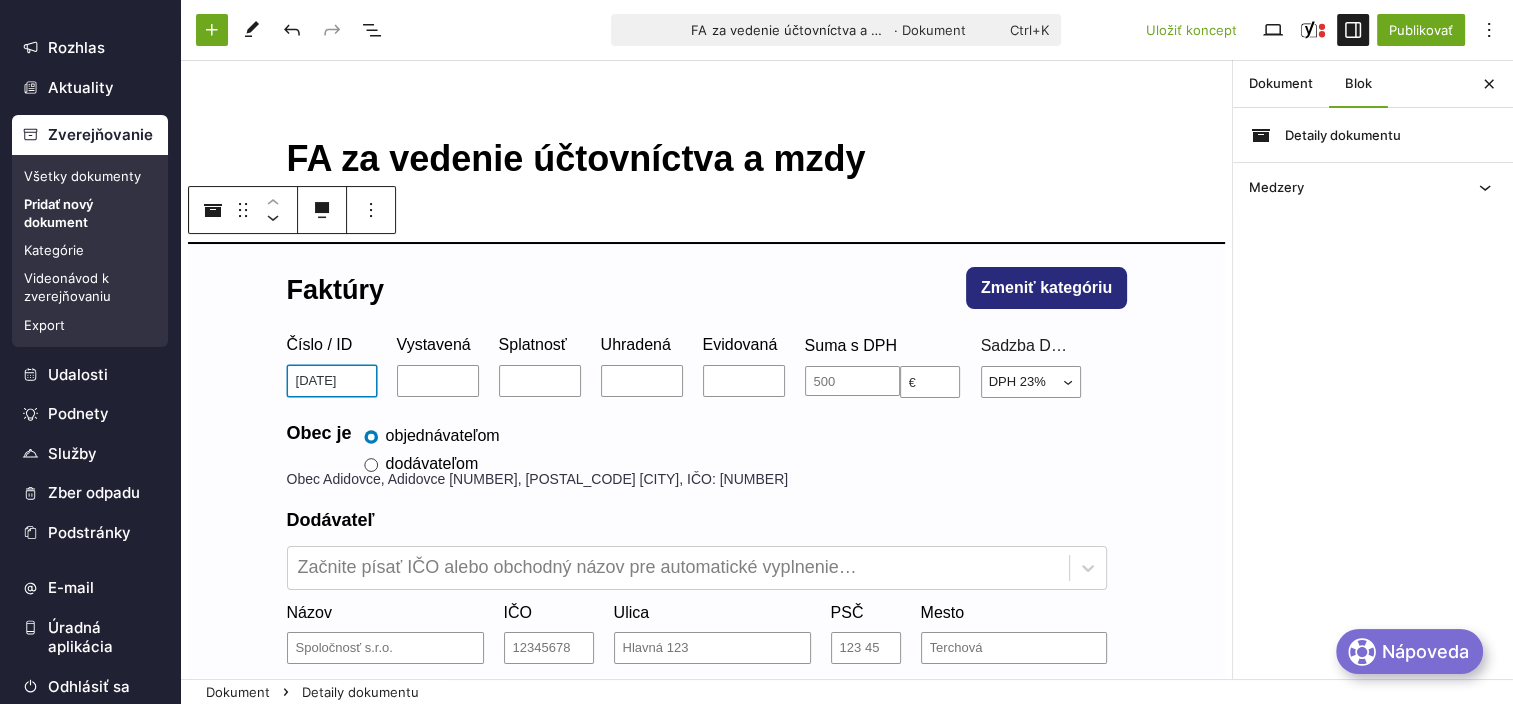 type on "2025/84" 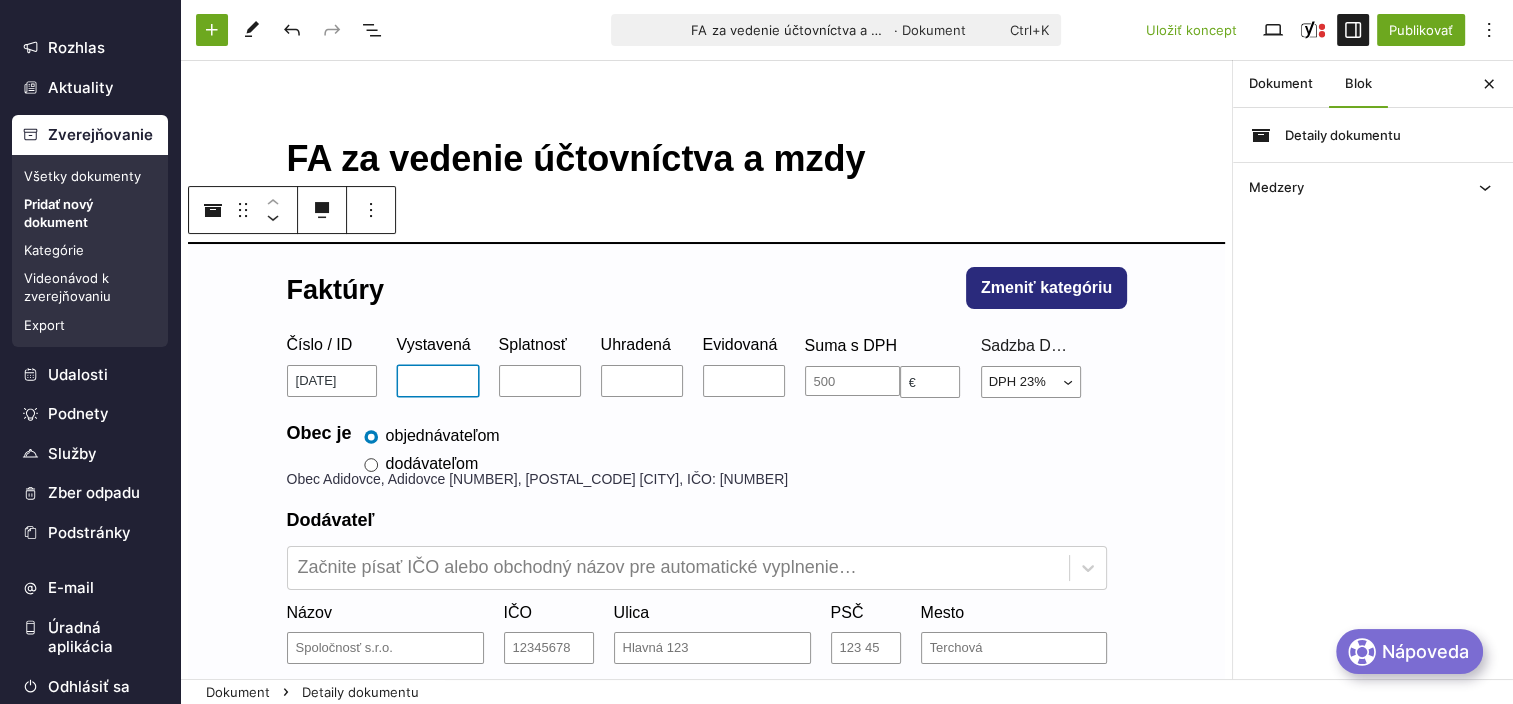 click on "Vystavená" at bounding box center [438, 381] 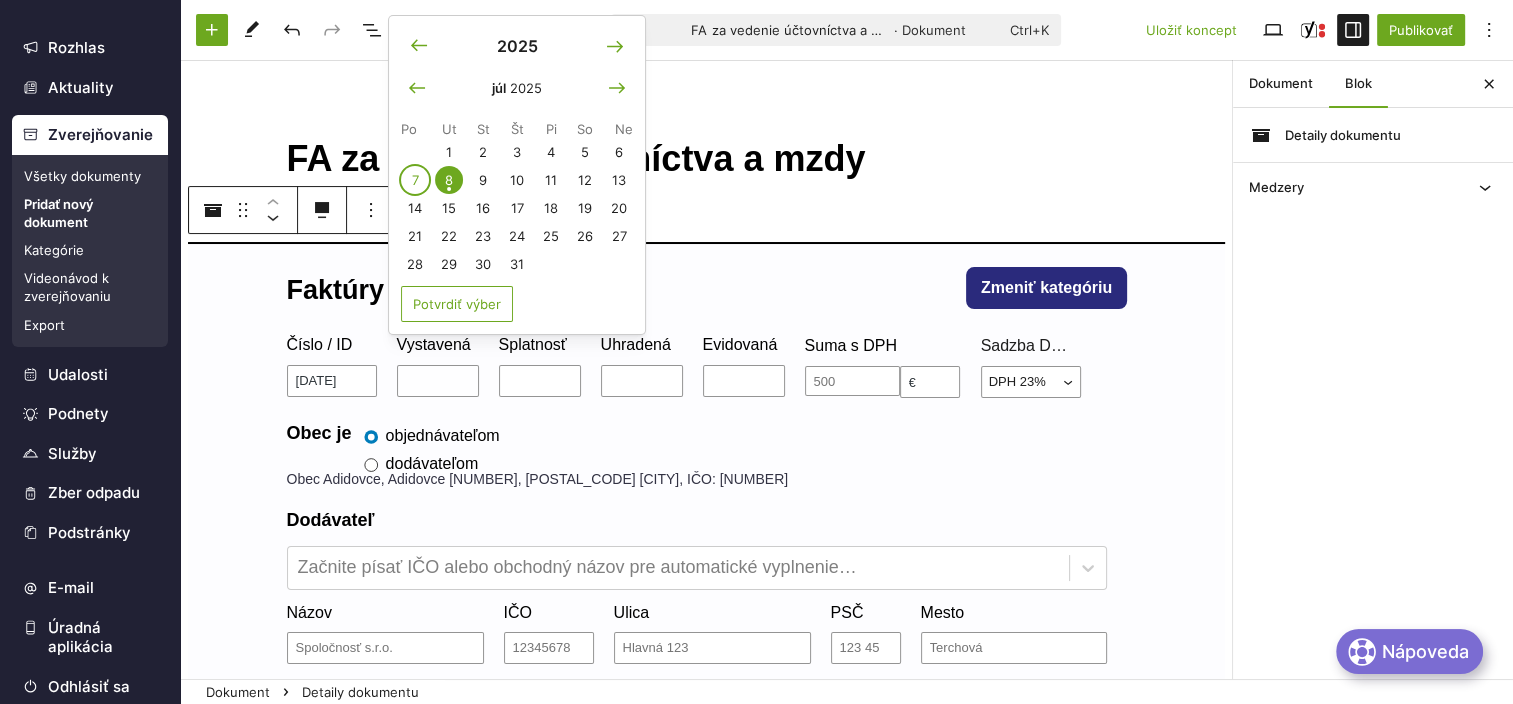 click on "7" at bounding box center [415, 180] 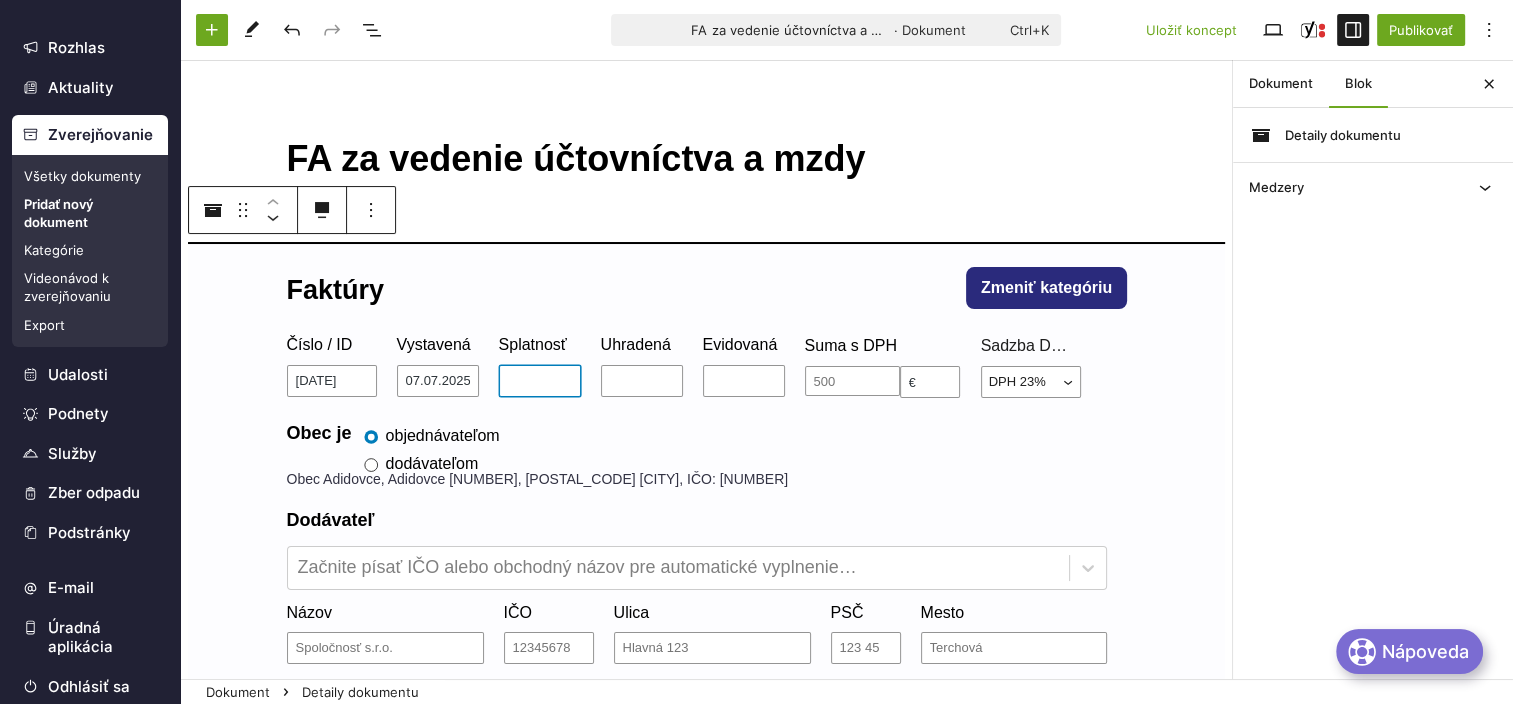 click on "Splatnosť" at bounding box center [540, 381] 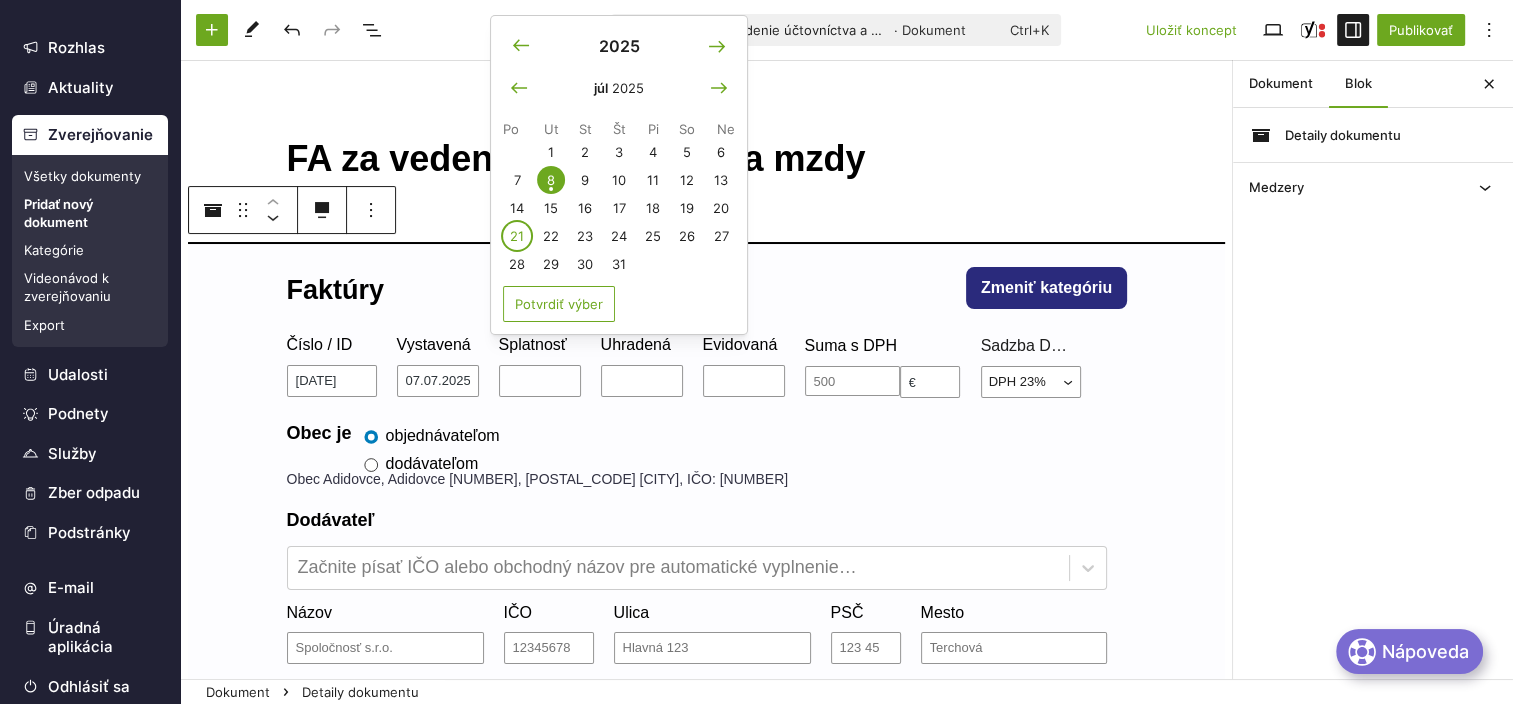 click on "21" at bounding box center (517, 236) 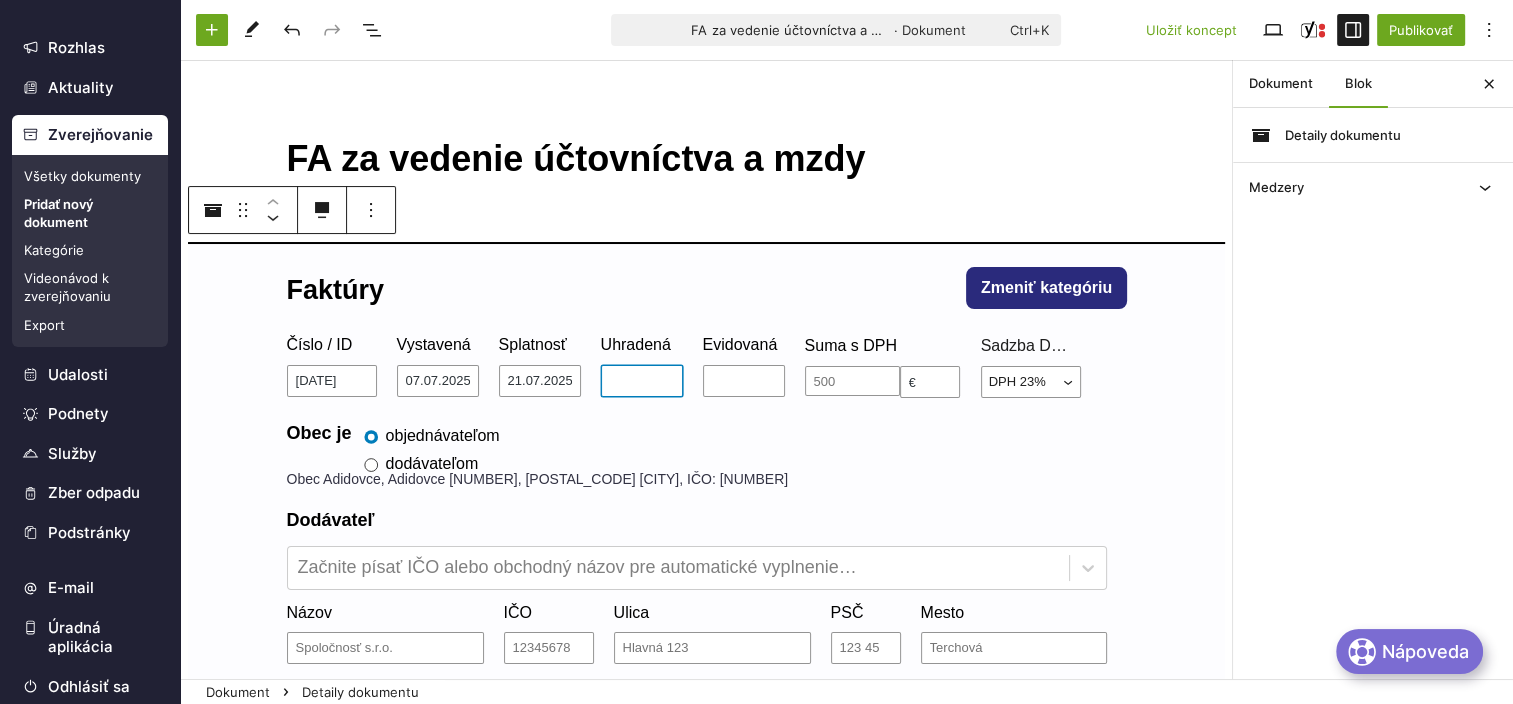 click on "Uhradená" at bounding box center [642, 381] 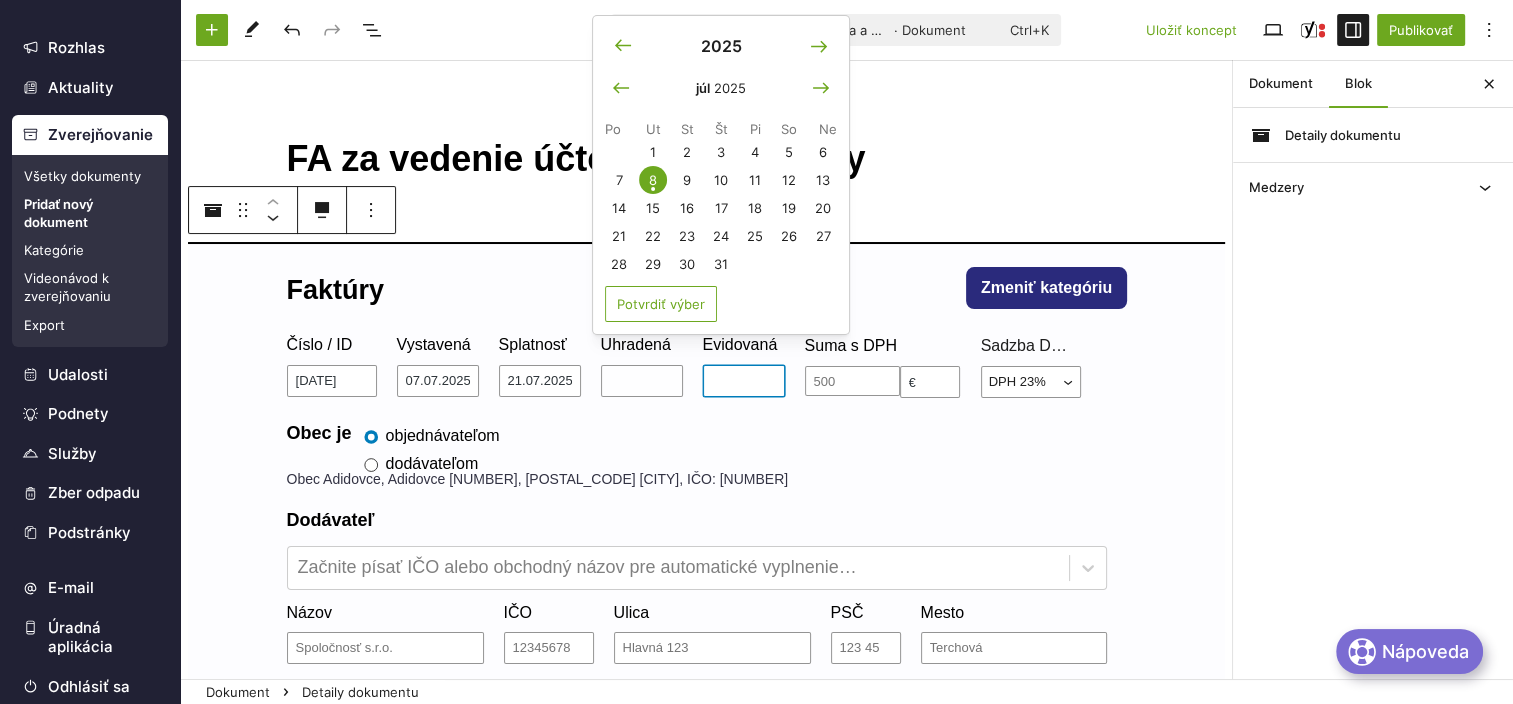 click on "Evidovaná" at bounding box center (744, 381) 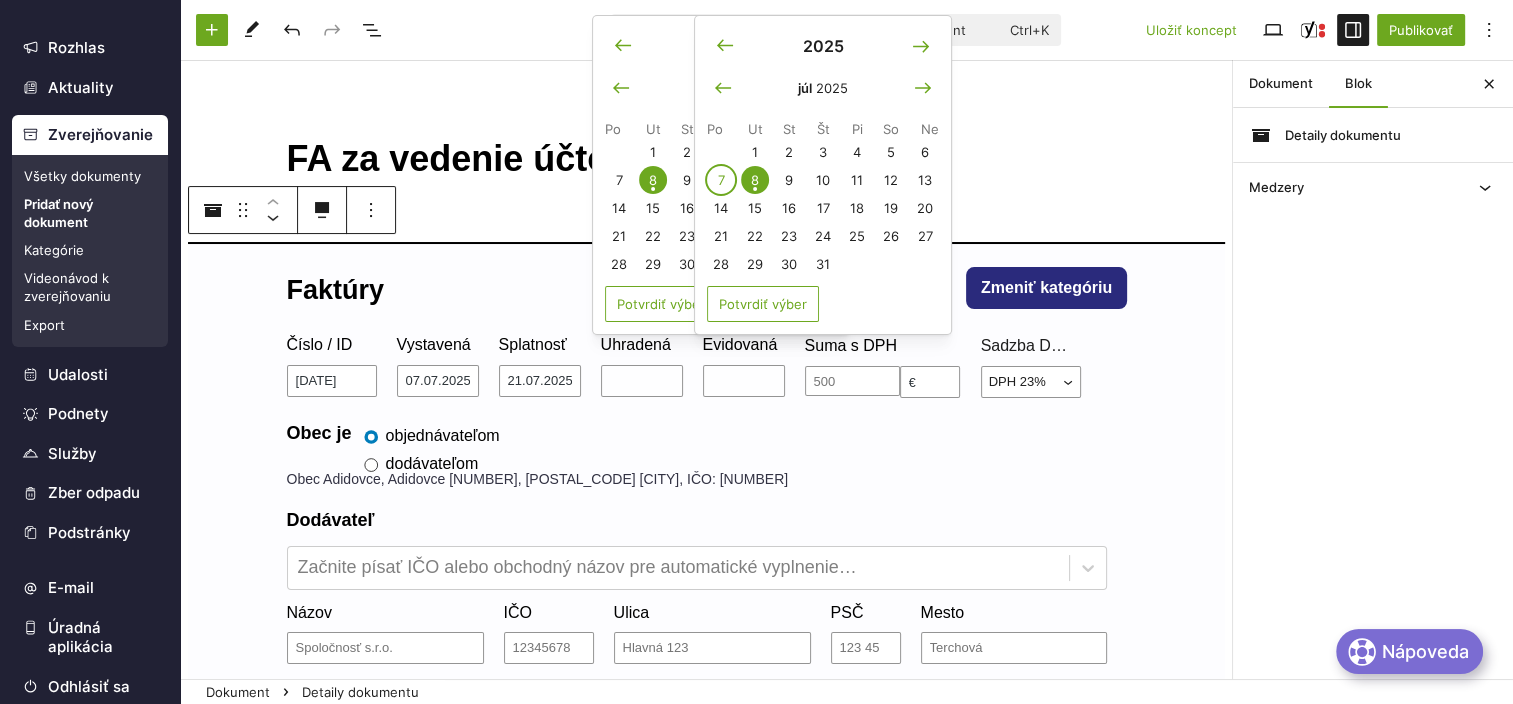 click on "7" at bounding box center [619, 180] 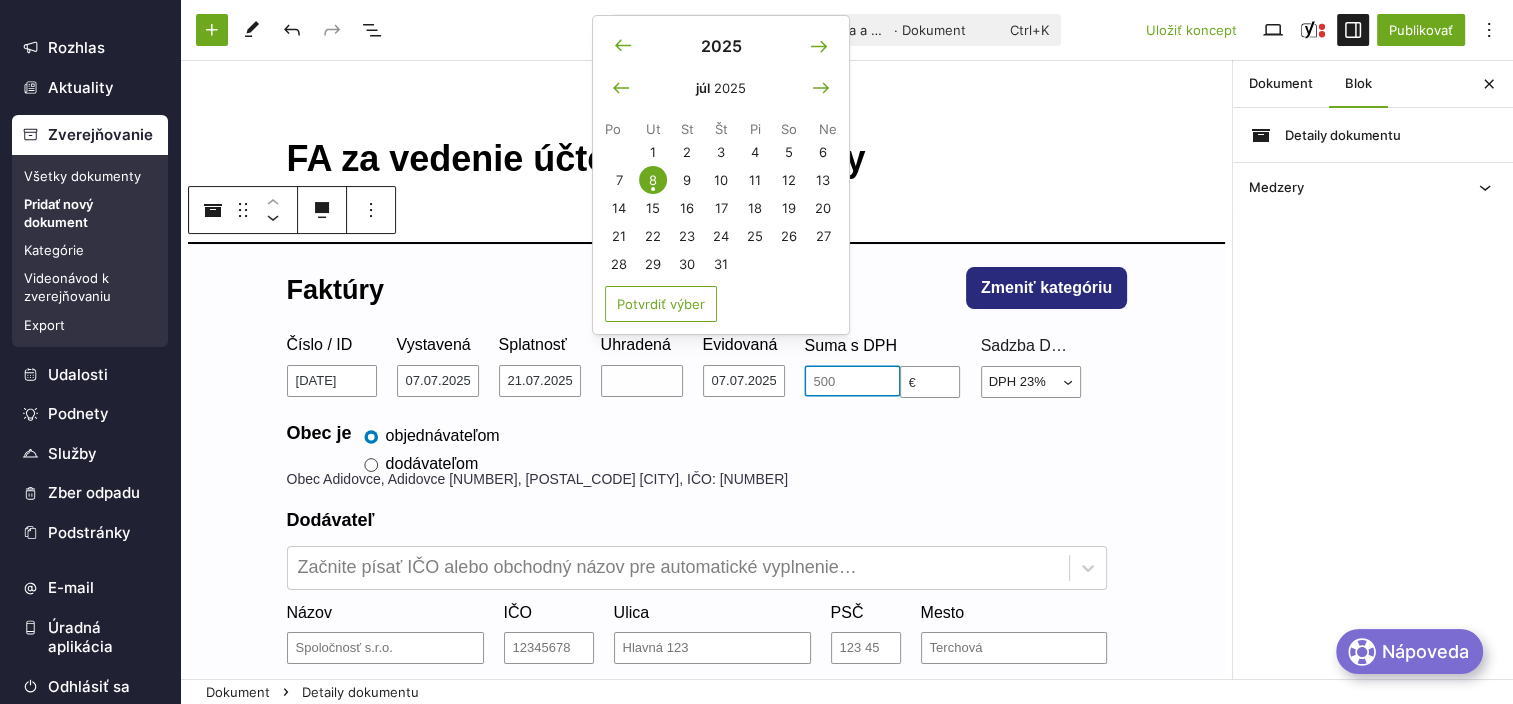 click at bounding box center (852, 381) 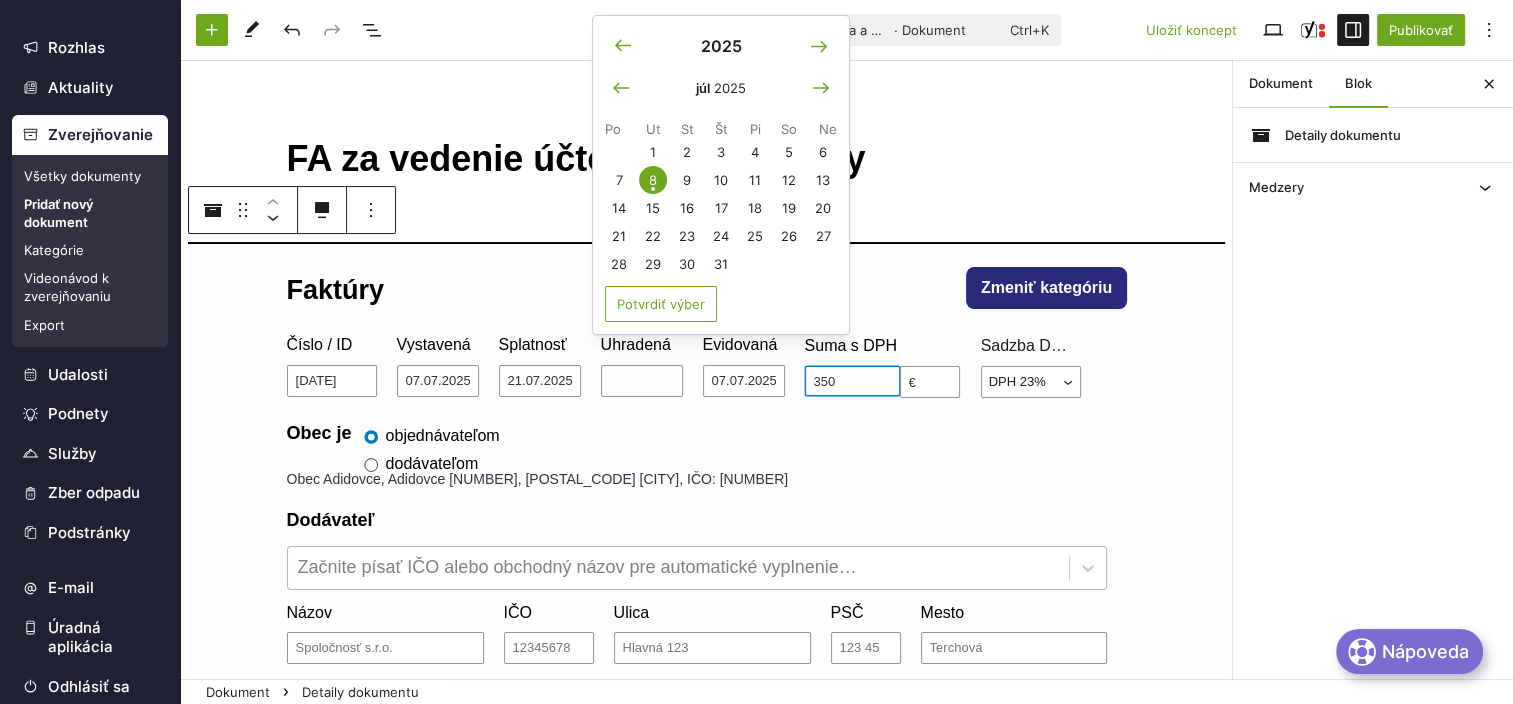 type on "350" 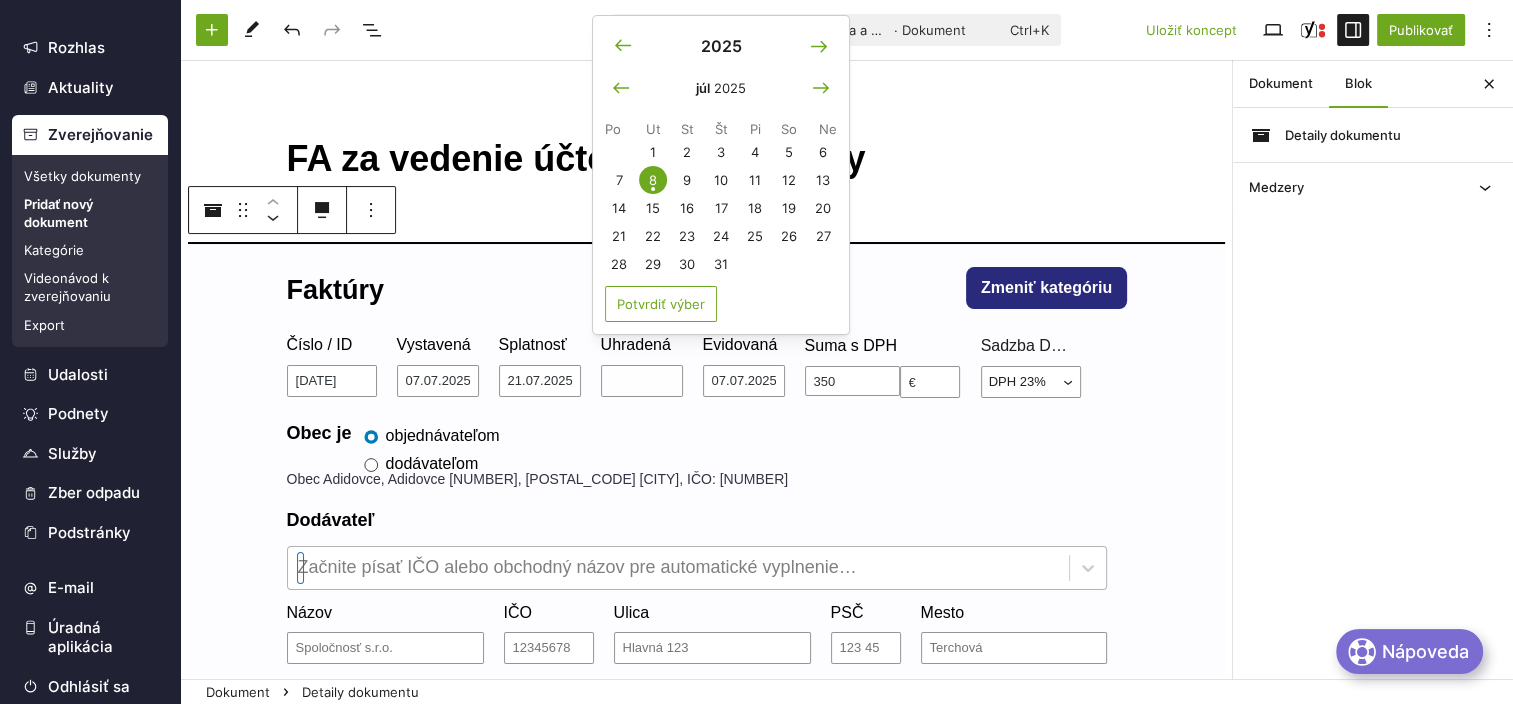 click at bounding box center (678, 568) 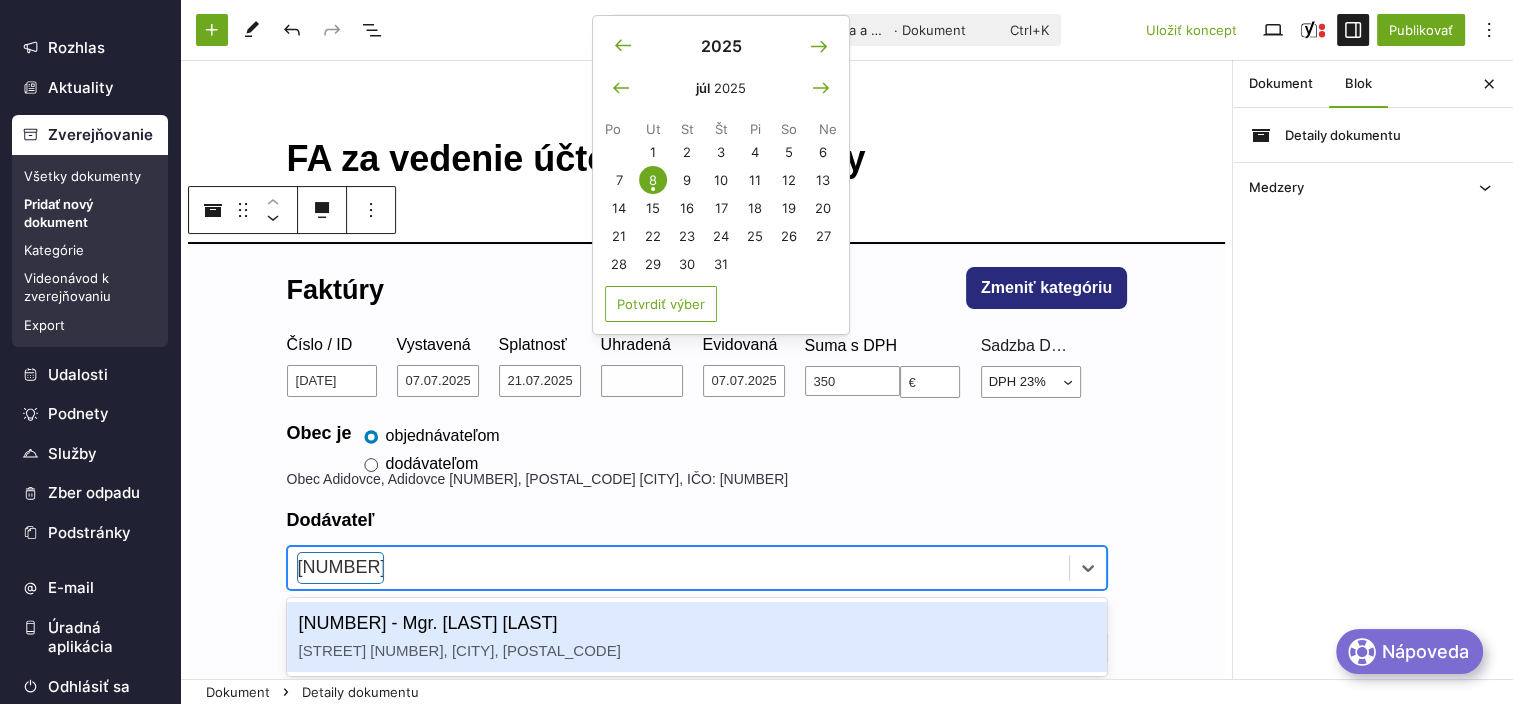 click on "47741139 - Mgr. Jaroslav Lukáč Novomeského 45, Nitra, 94901" at bounding box center (697, 637) 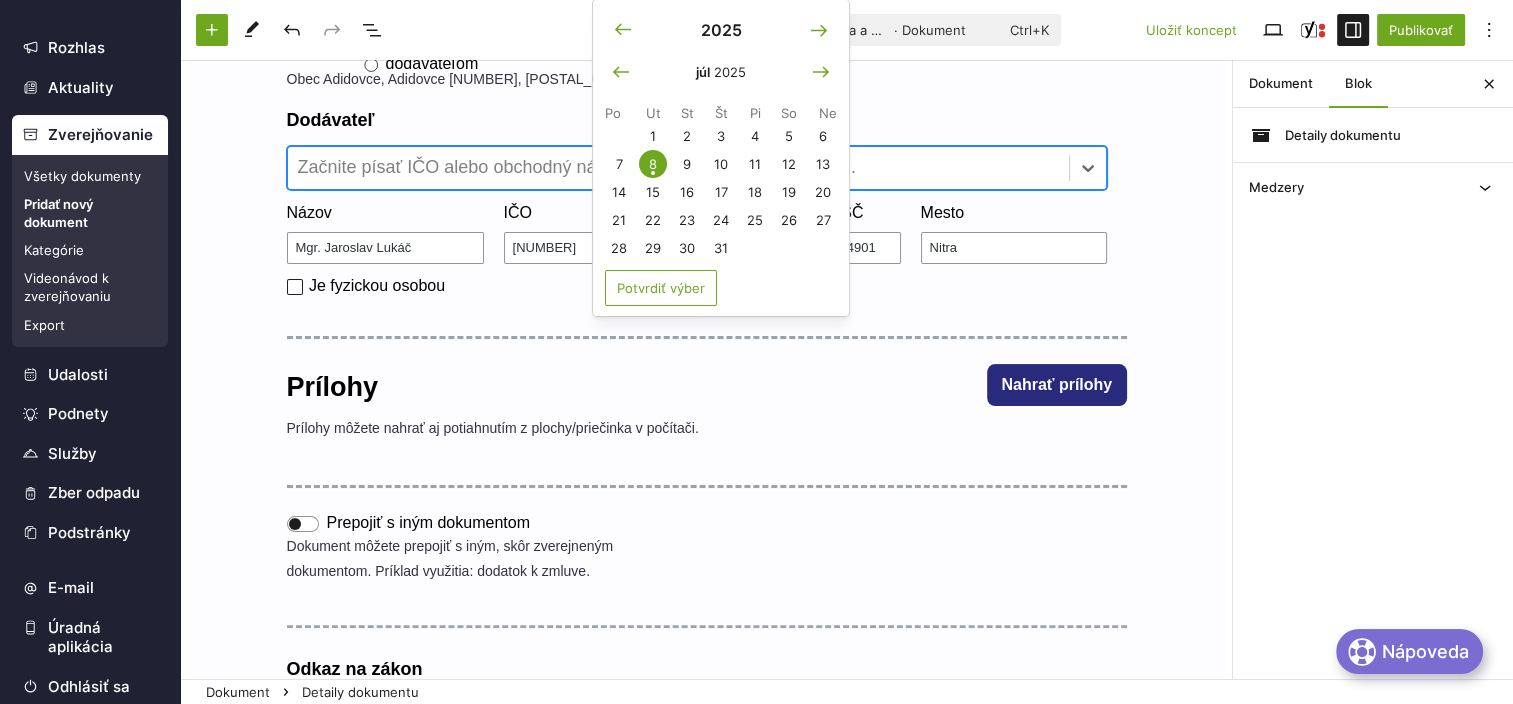 scroll, scrollTop: 0, scrollLeft: 0, axis: both 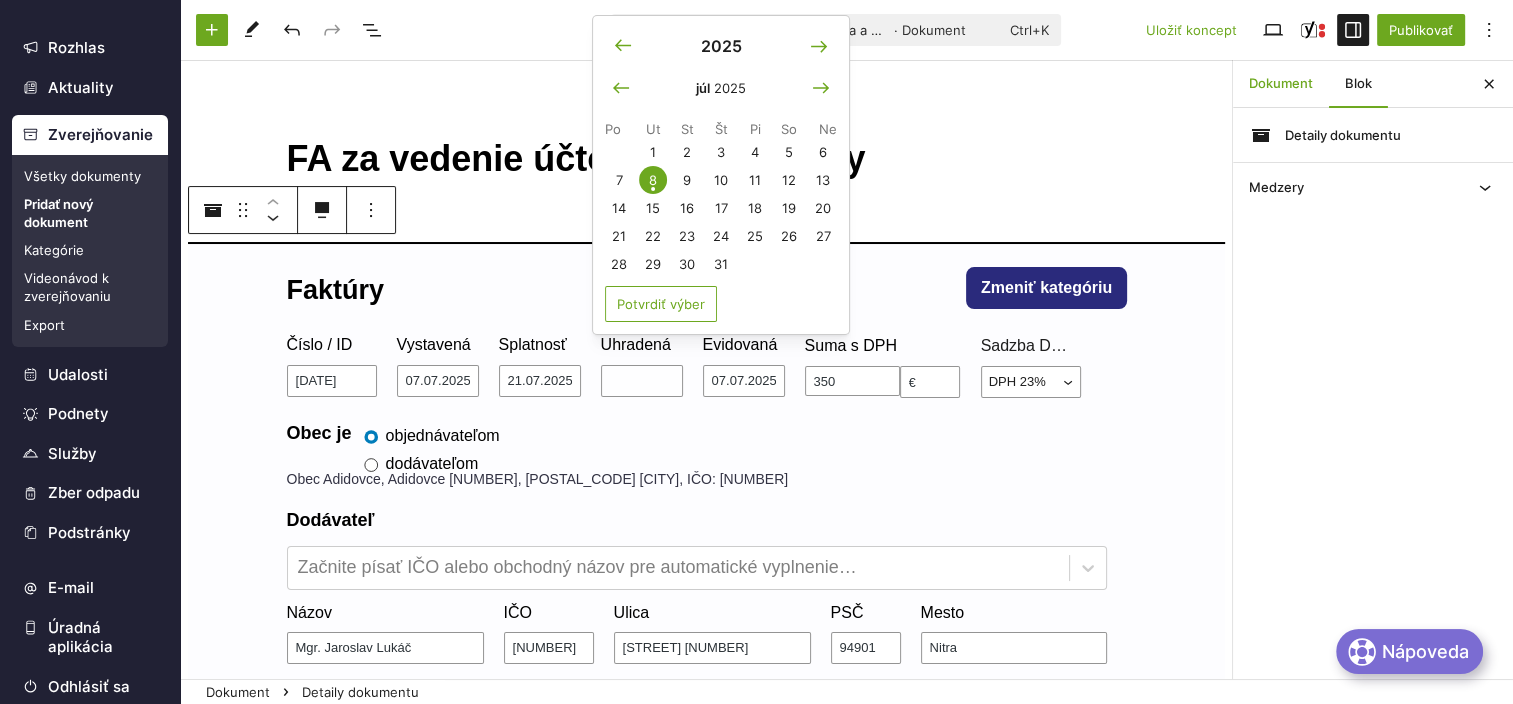 click on "Dokument" at bounding box center [1281, 84] 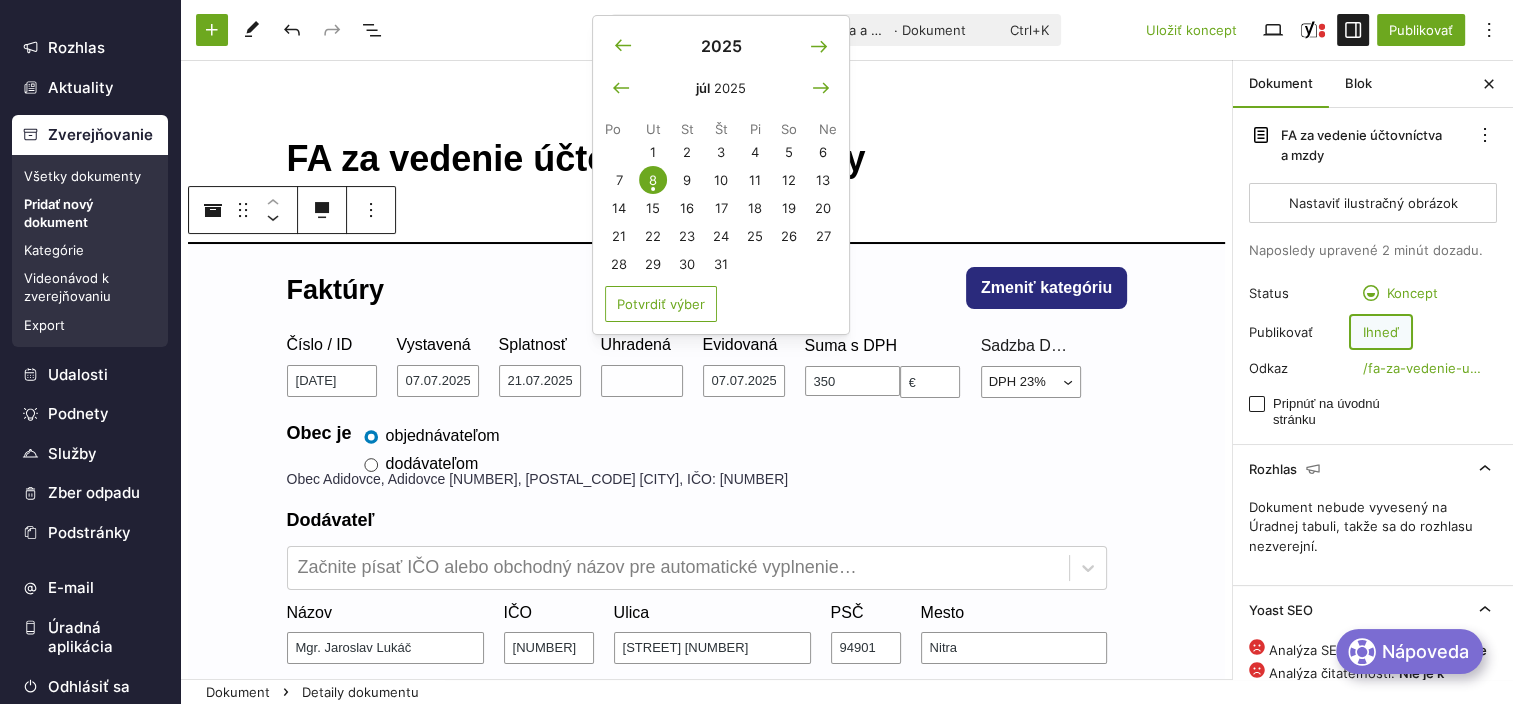 click on "Ihneď" at bounding box center (1381, 332) 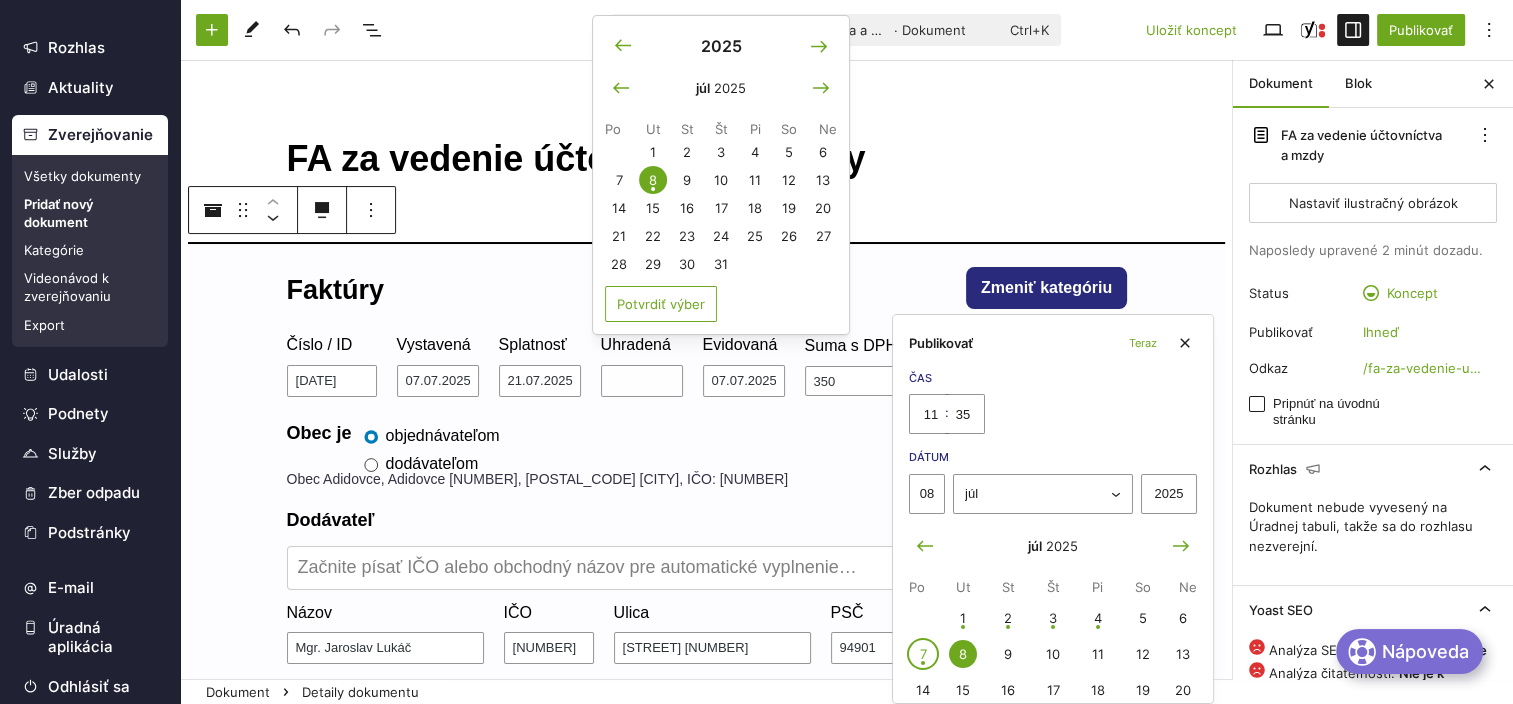 click on "7" at bounding box center [923, 654] 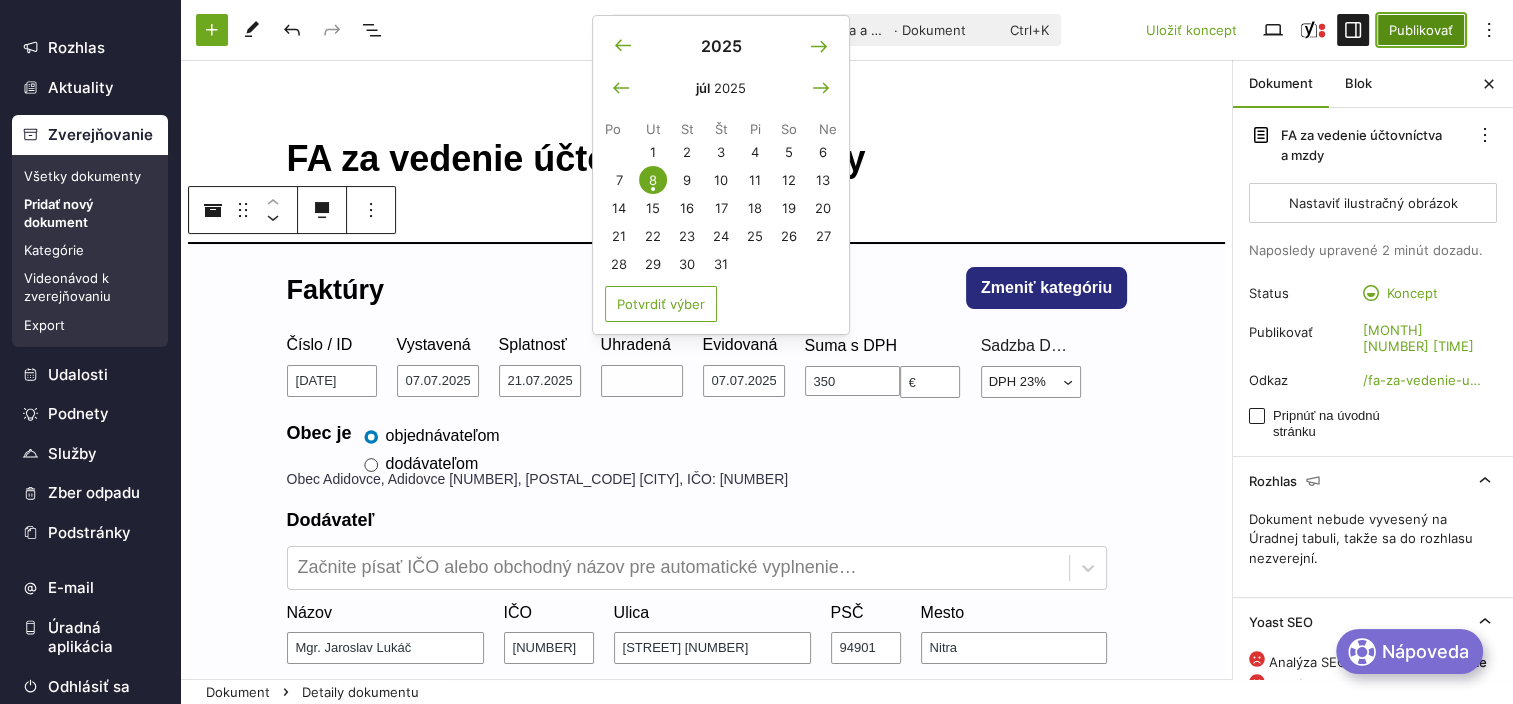 click on "Publikovať" at bounding box center (1421, 30) 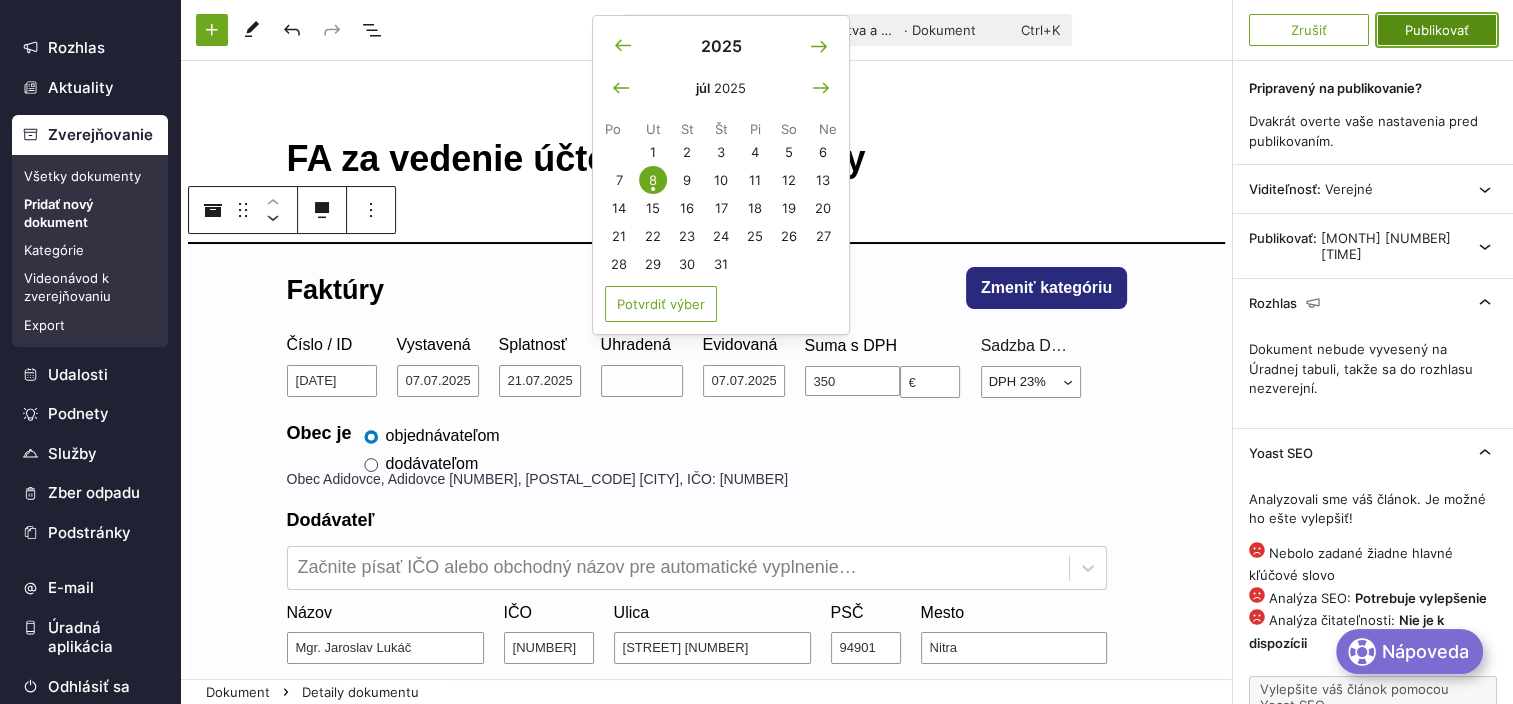 click on "Publikovať" at bounding box center [1437, 30] 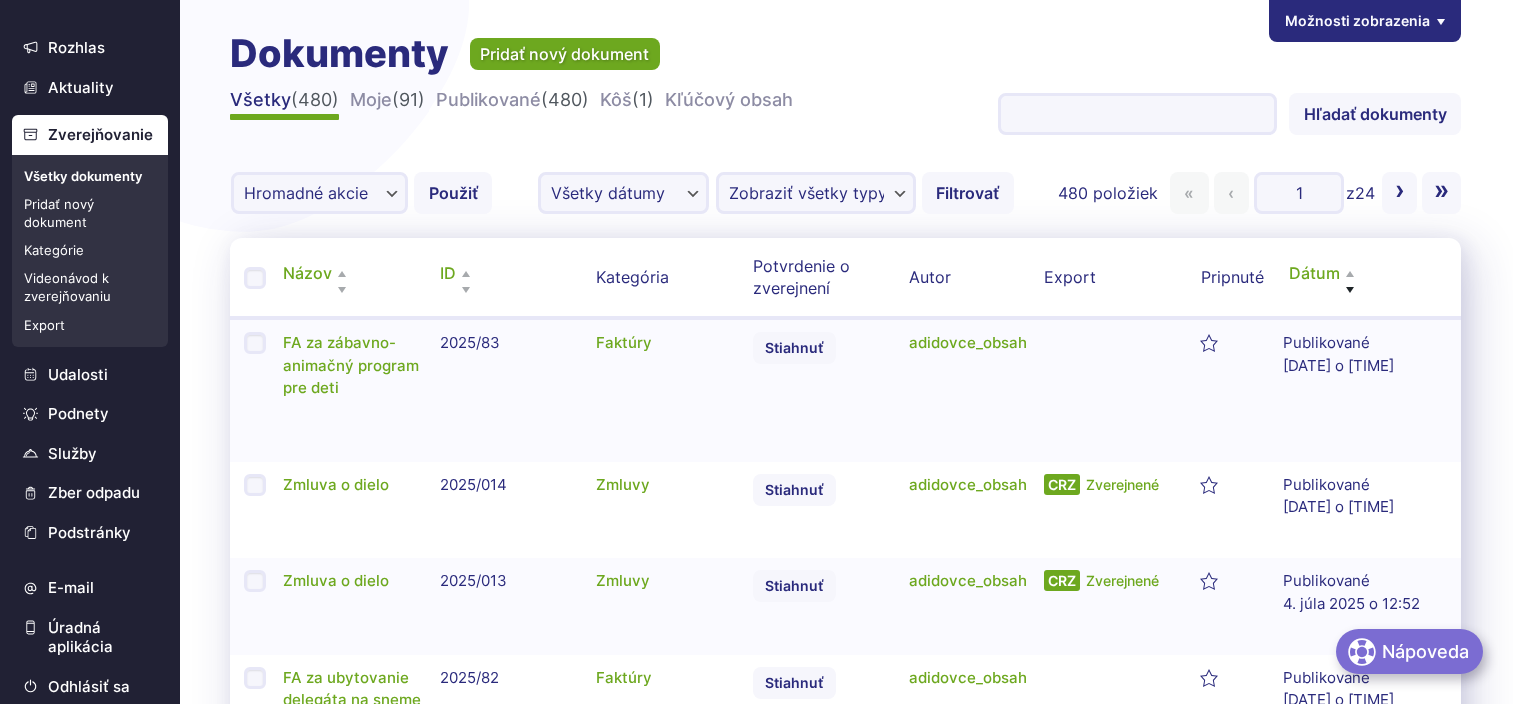 scroll, scrollTop: 0, scrollLeft: 0, axis: both 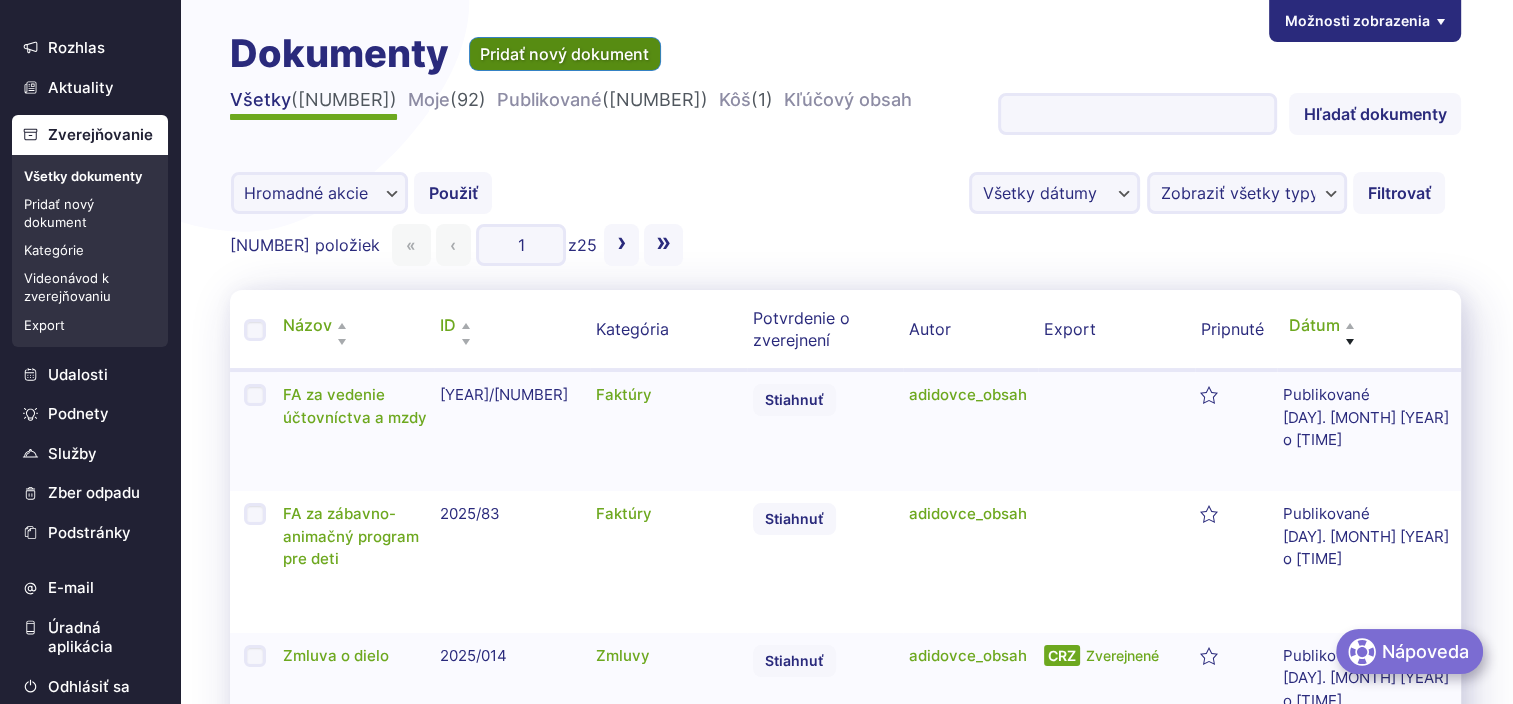 click on "Pridať nový dokument" at bounding box center (565, 54) 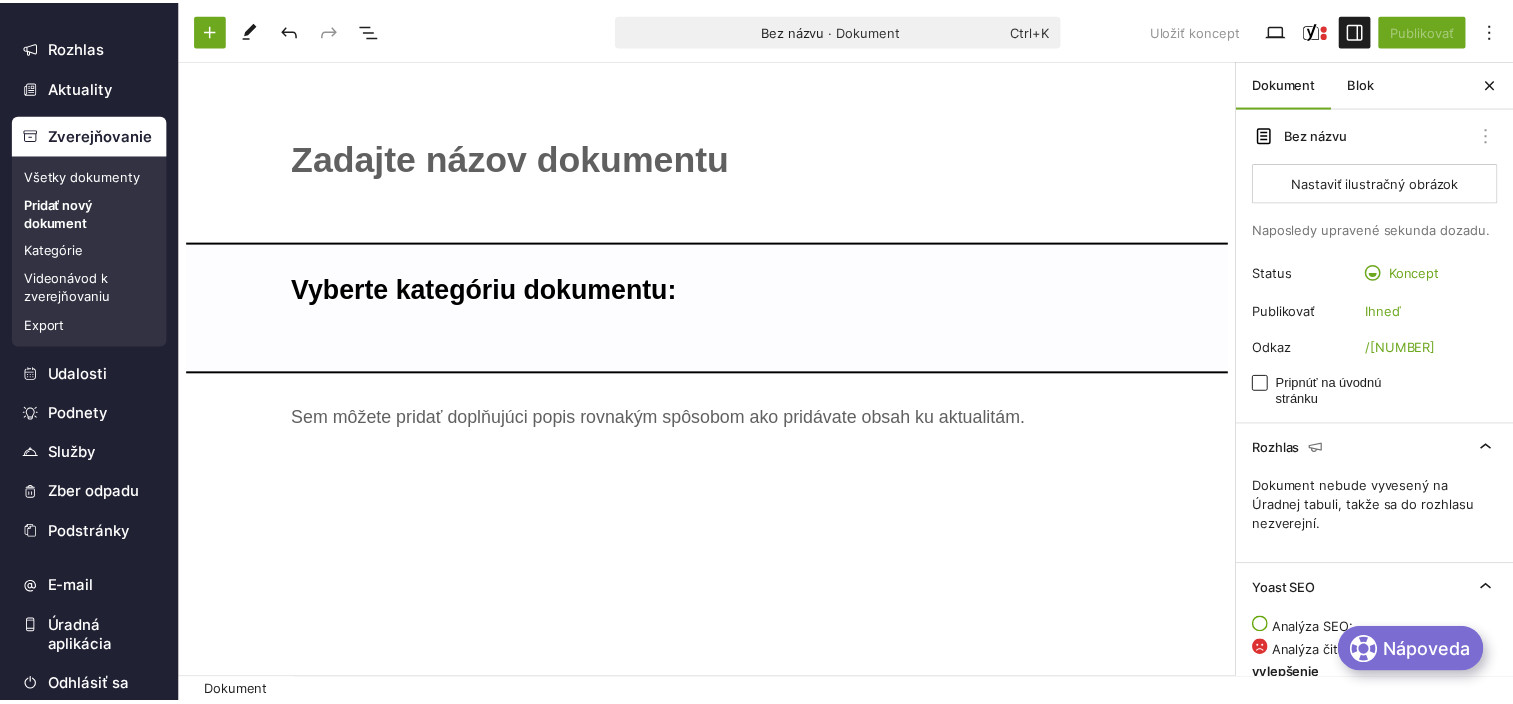 scroll, scrollTop: 0, scrollLeft: 0, axis: both 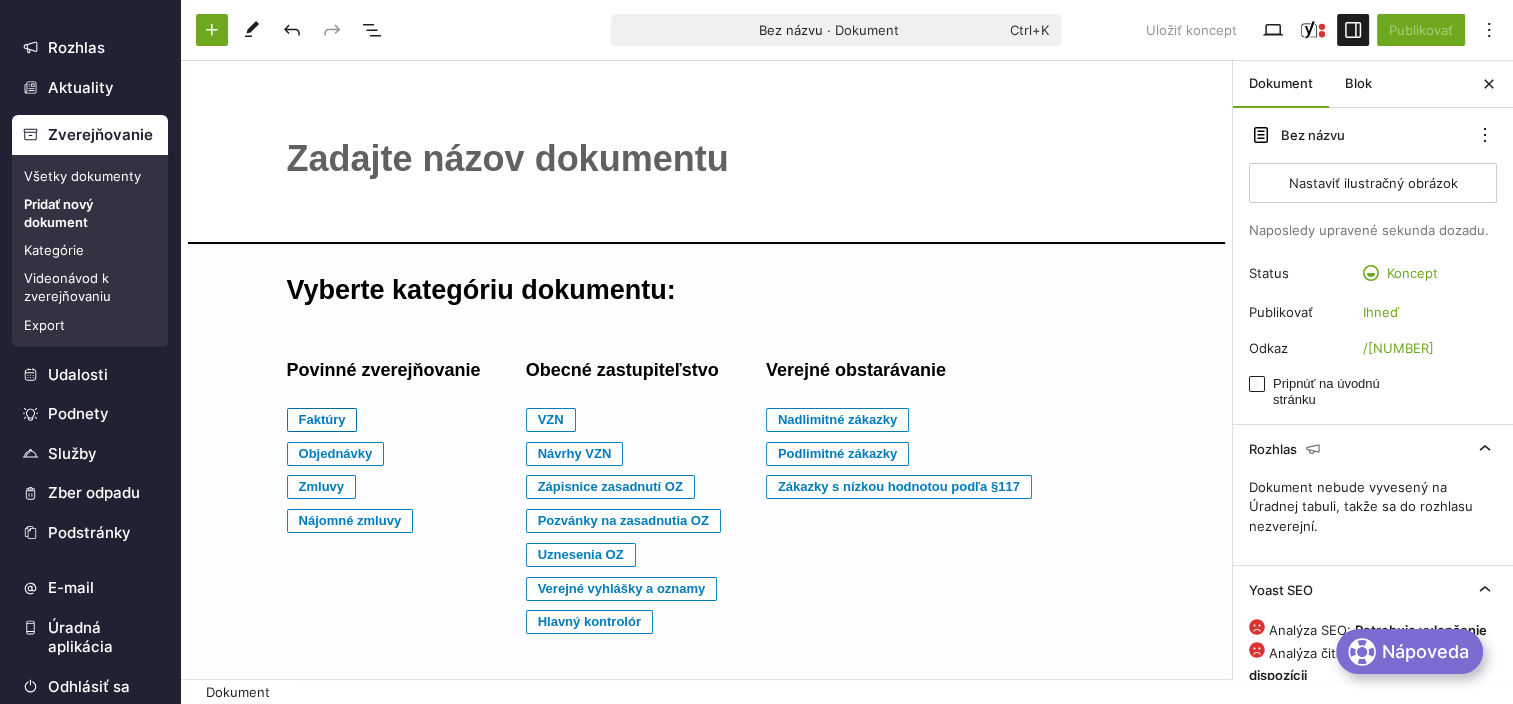 click on "Faktúry" at bounding box center (322, 420) 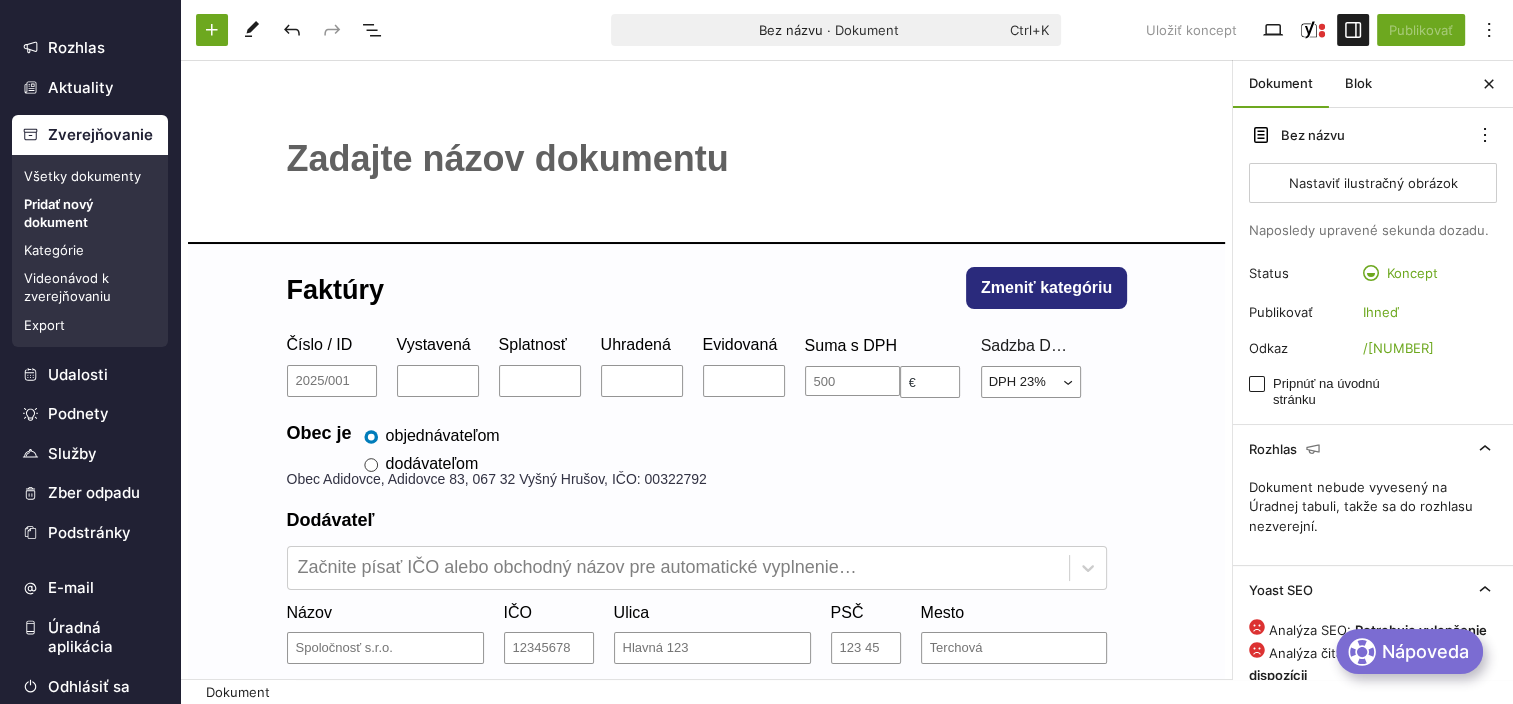 click on "﻿" at bounding box center (707, 159) 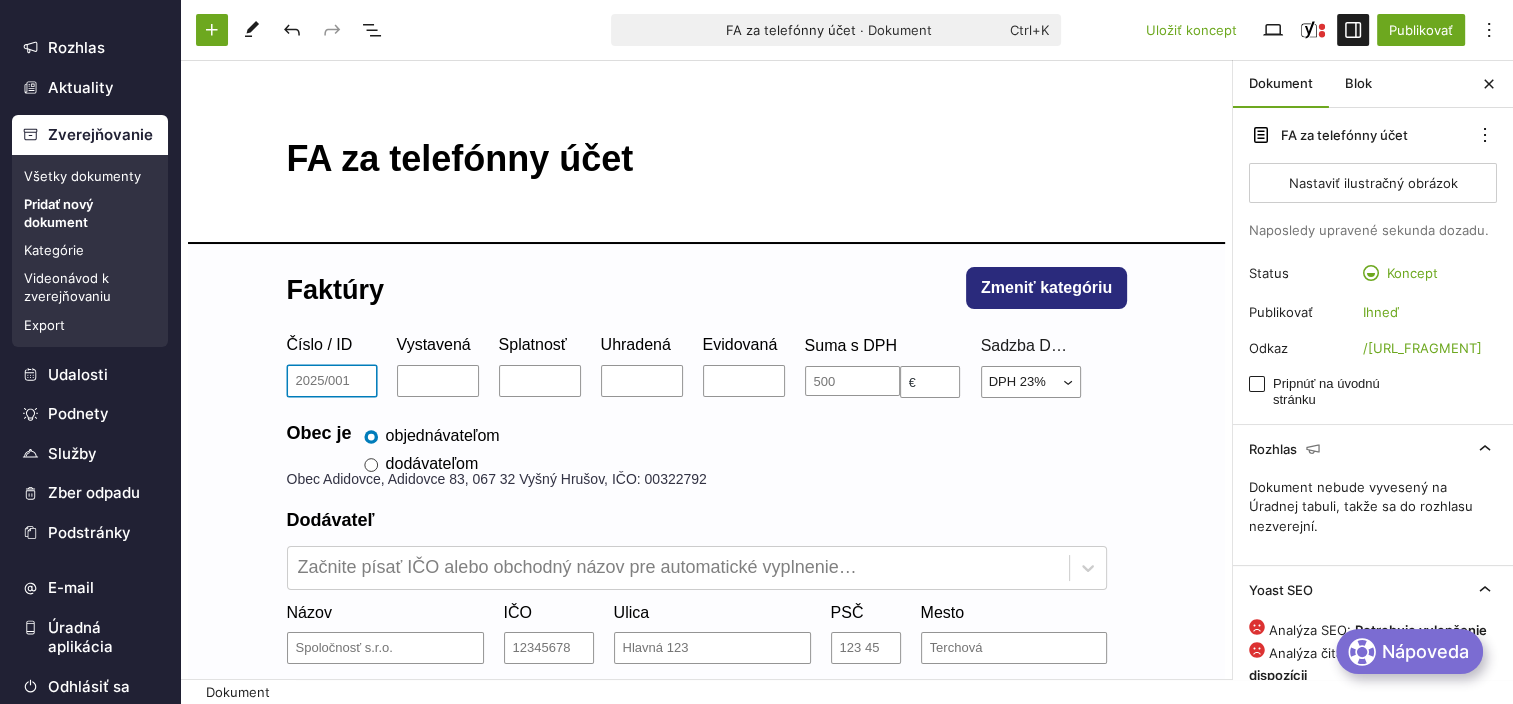 click on "Číslo / ID" at bounding box center (332, 381) 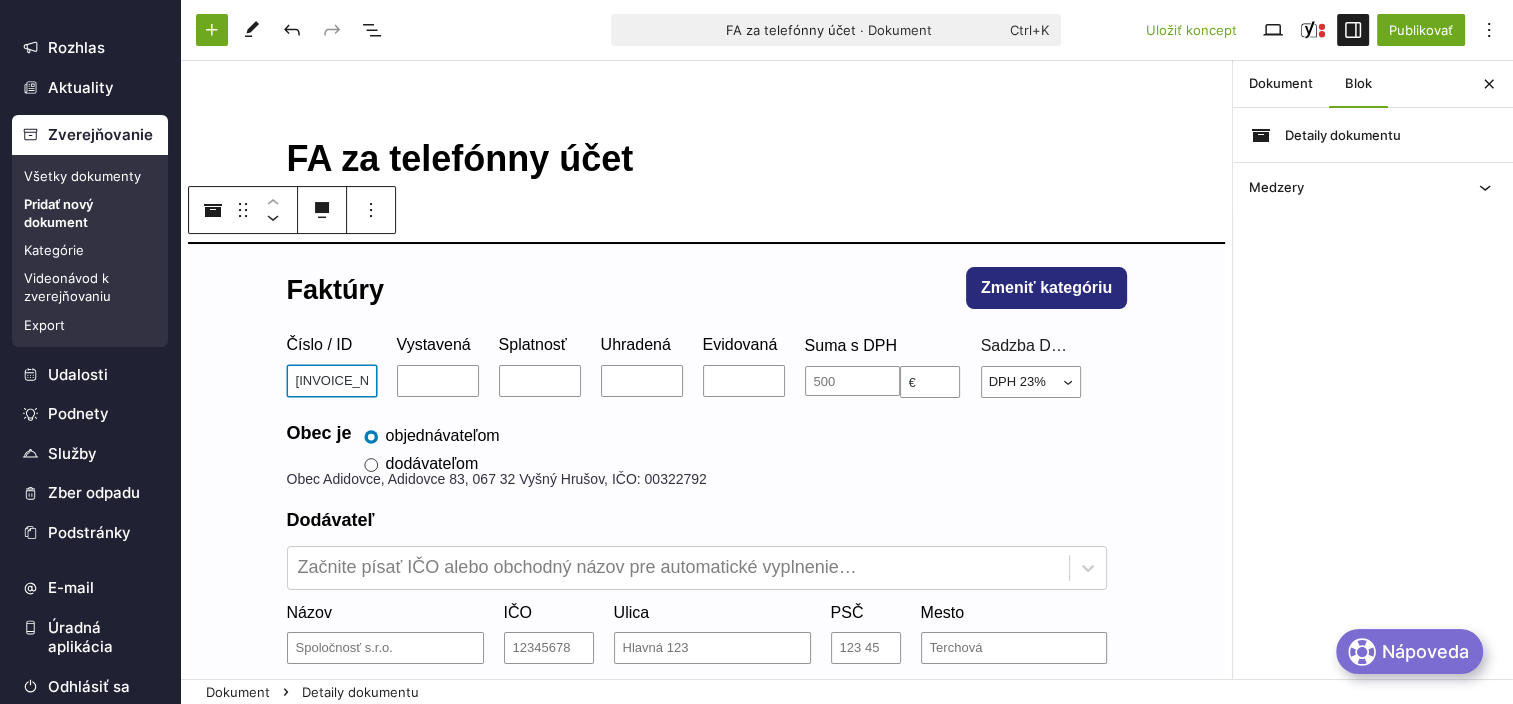 type on "[INVOICE_NUMBER]" 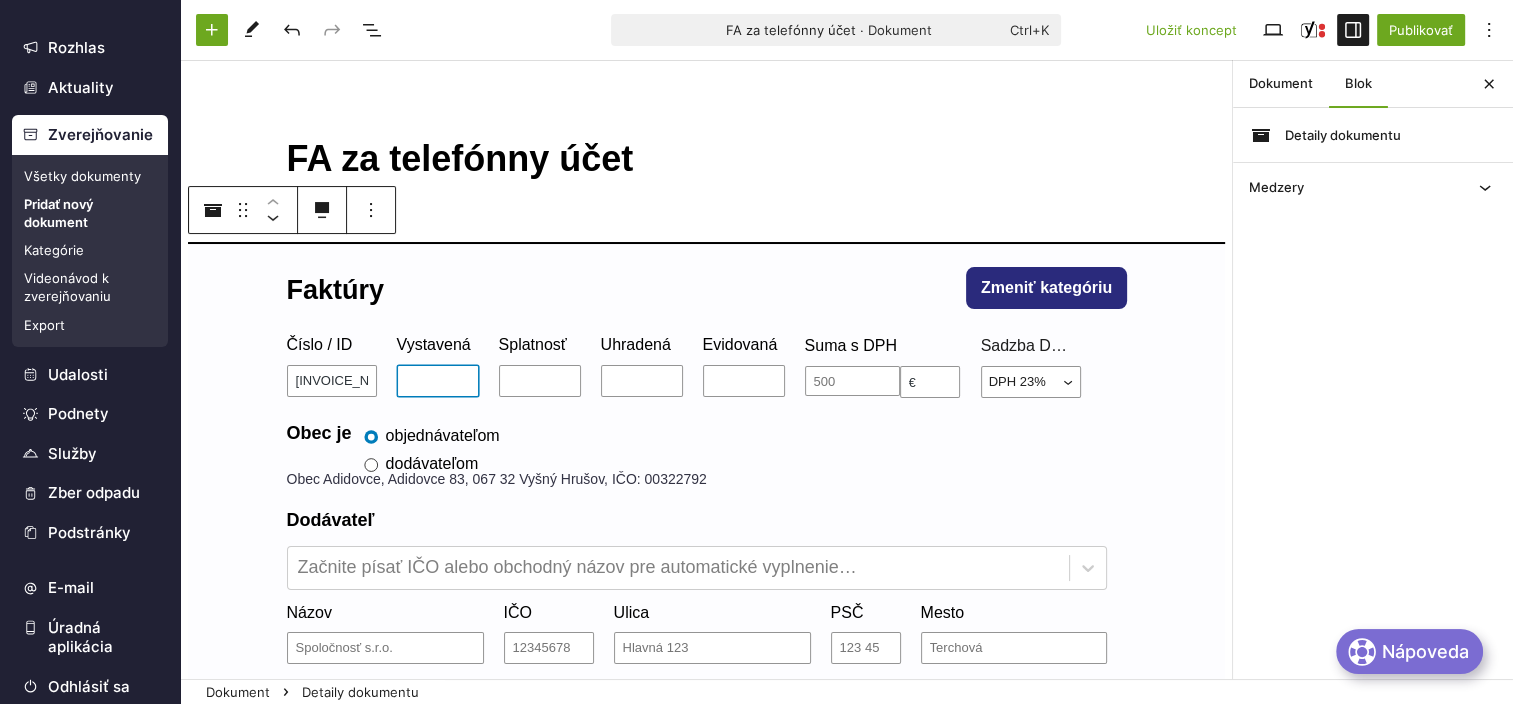 click on "Vystavená" at bounding box center (438, 381) 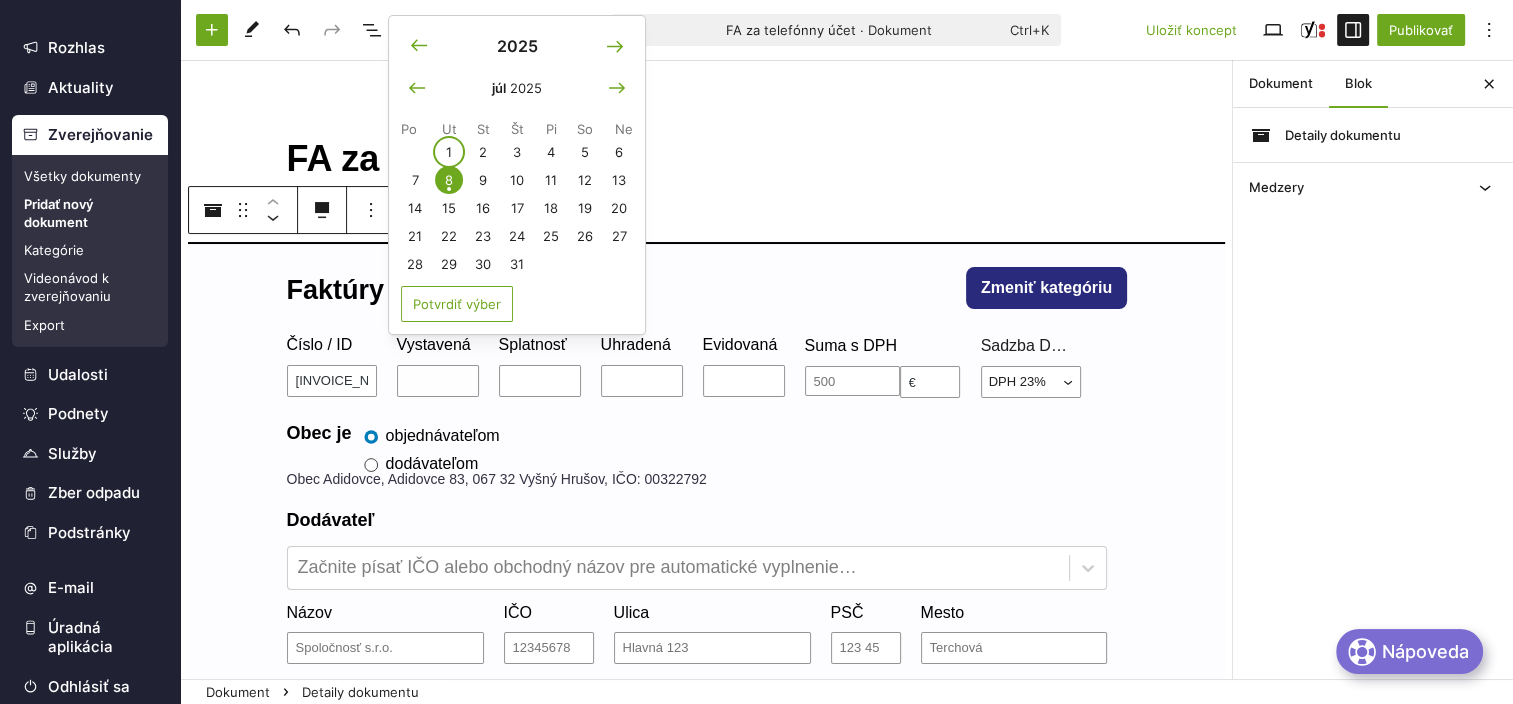 click on "1" at bounding box center [449, 152] 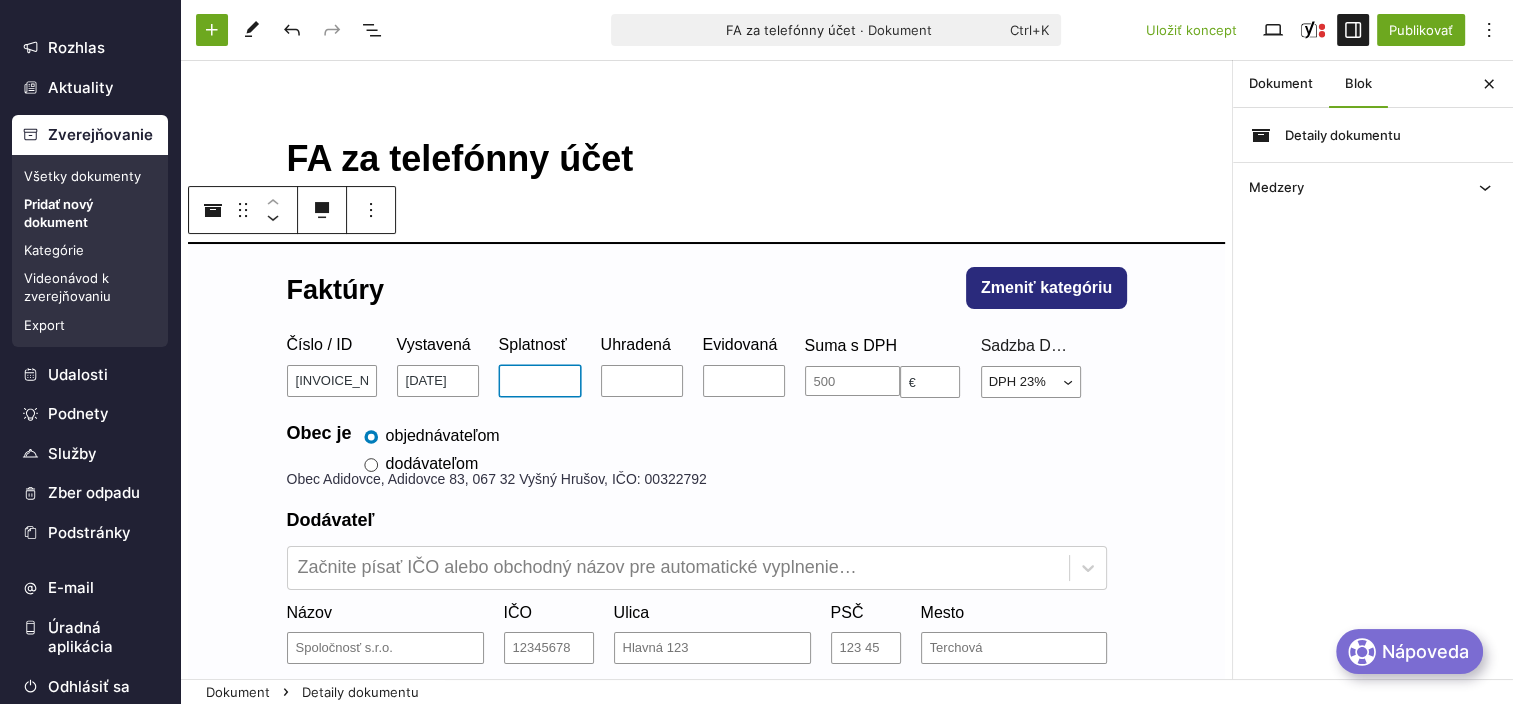 click on "Splatnosť" at bounding box center (540, 381) 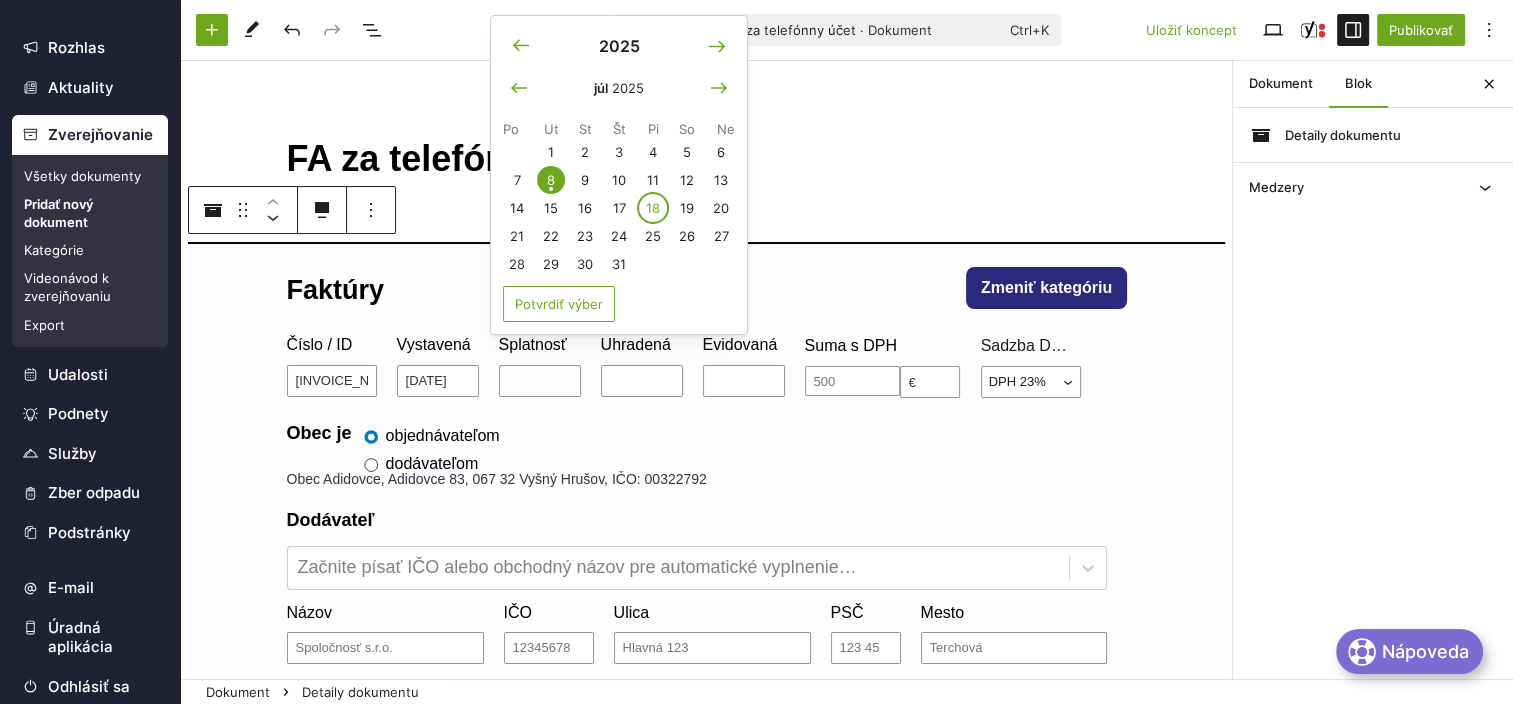click on "18" at bounding box center (653, 208) 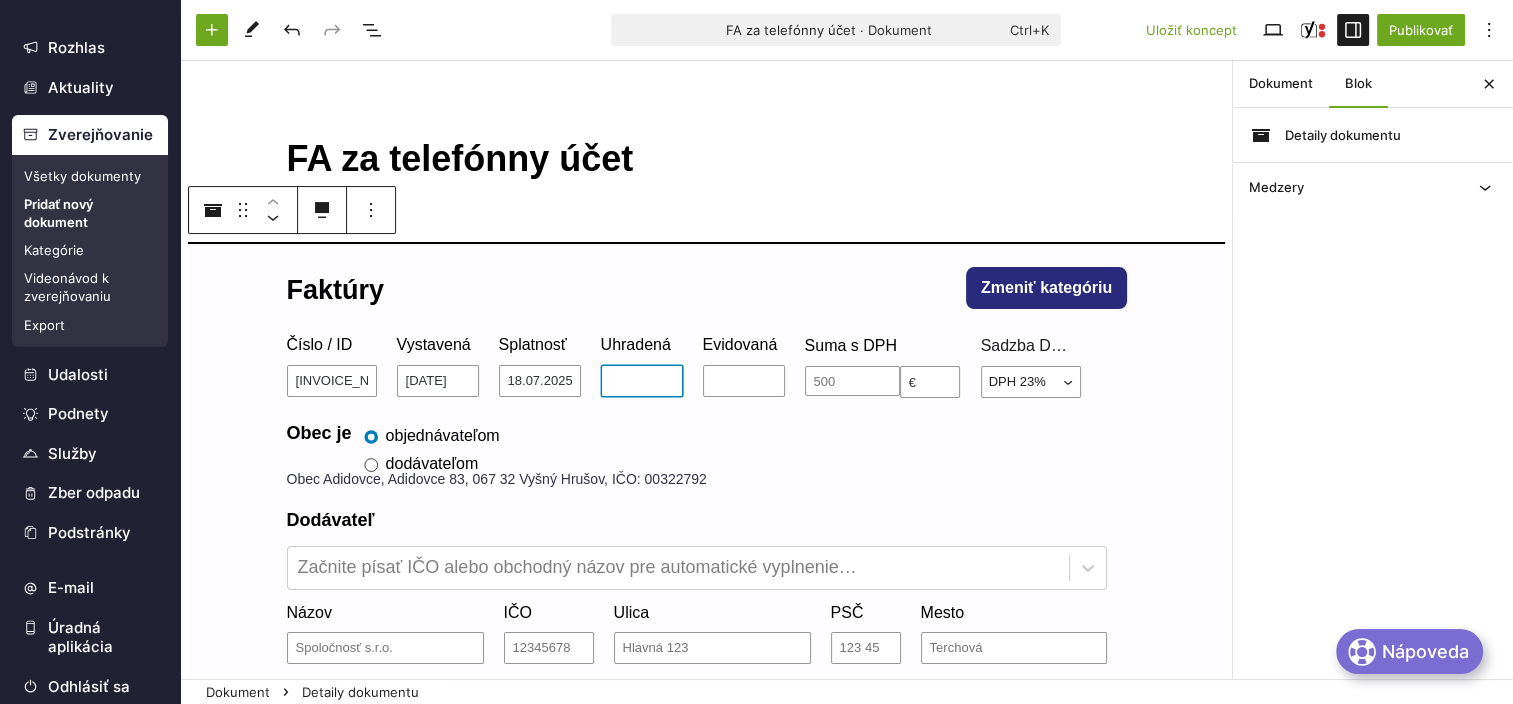 click on "Uhradená" at bounding box center [642, 381] 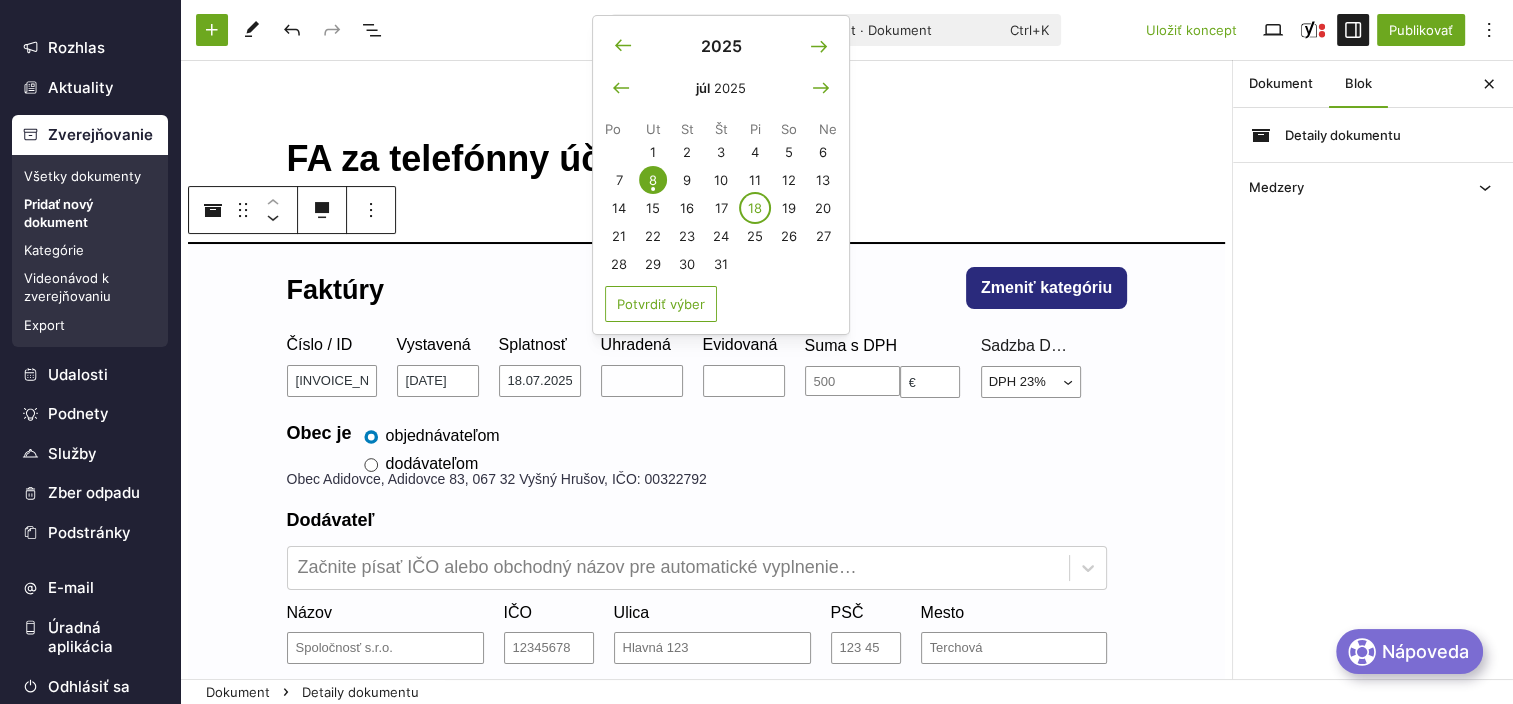 click on "18" at bounding box center [755, 208] 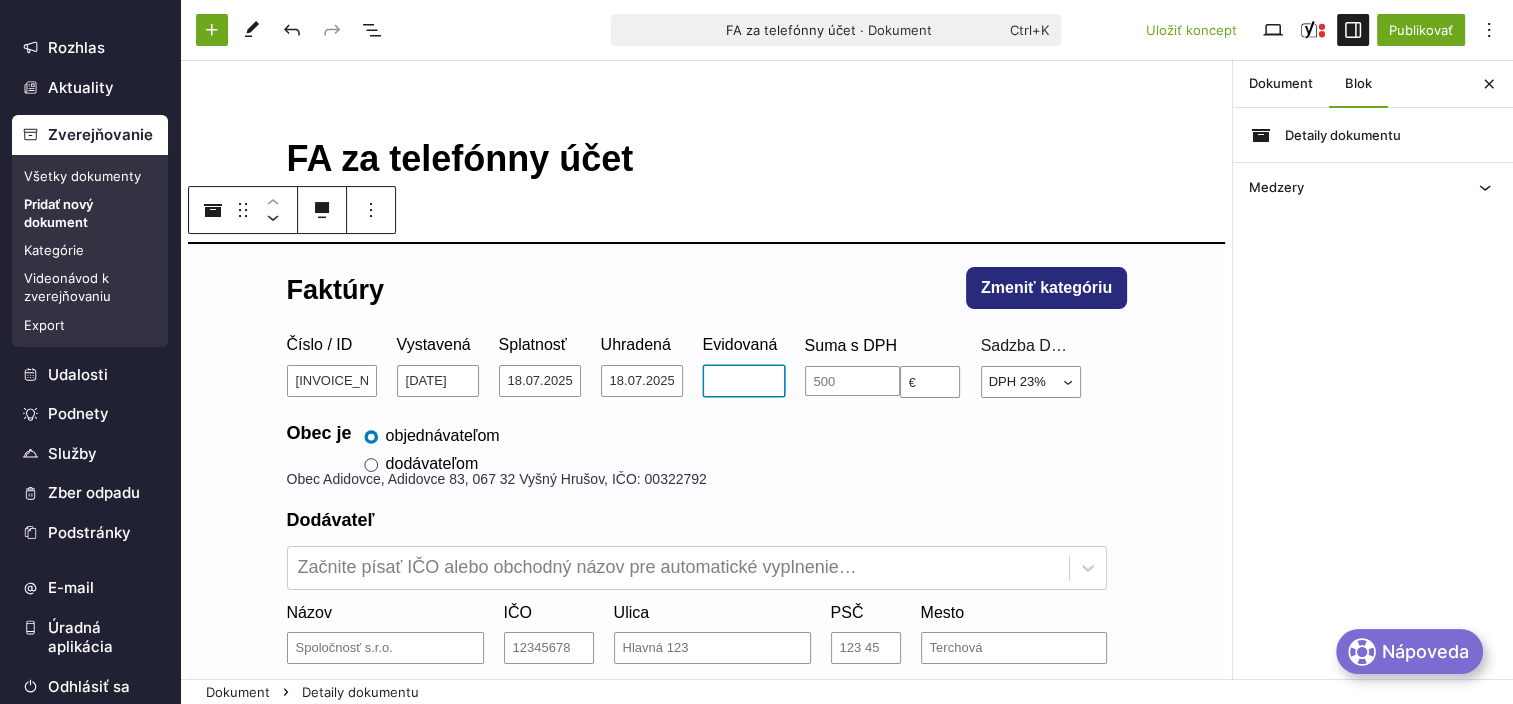 click on "Evidovaná" at bounding box center (744, 381) 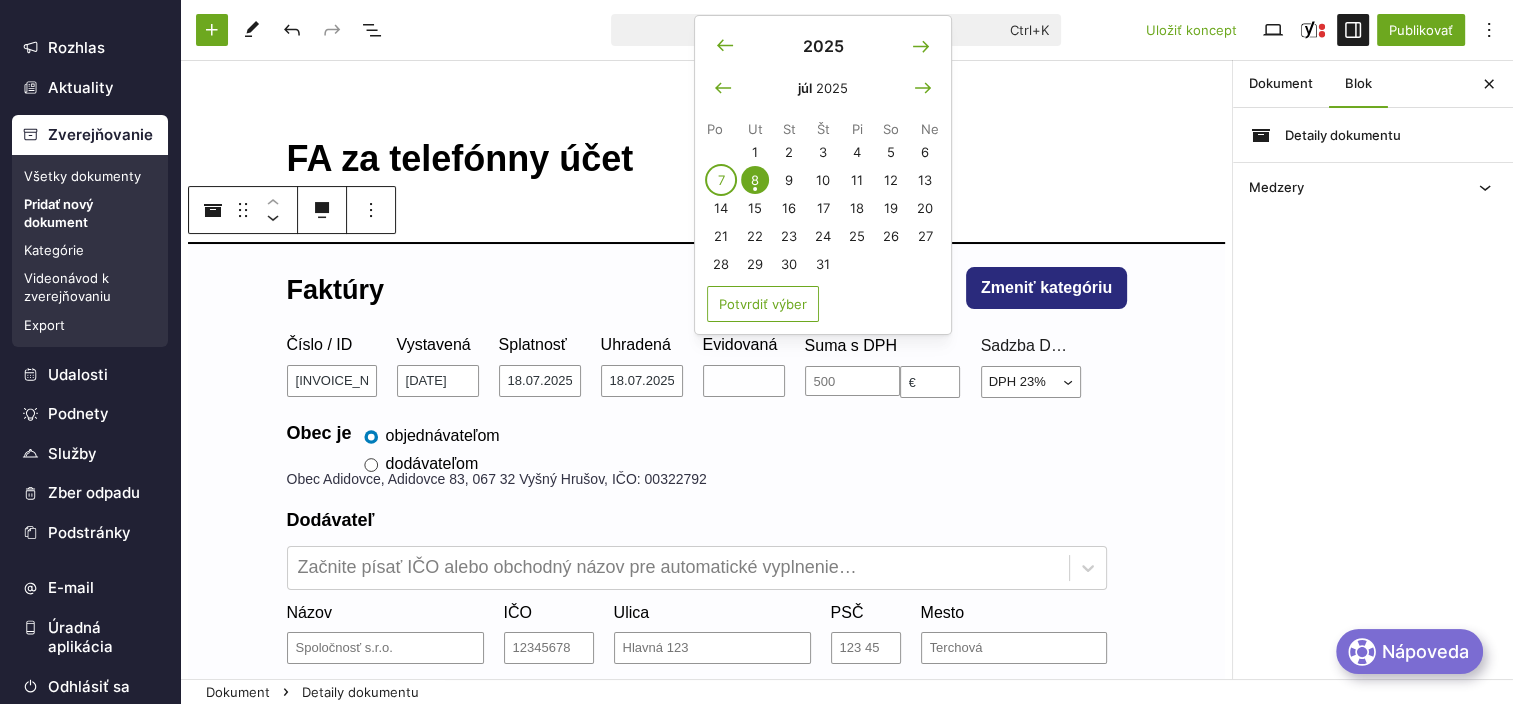 click on "7" at bounding box center [721, 180] 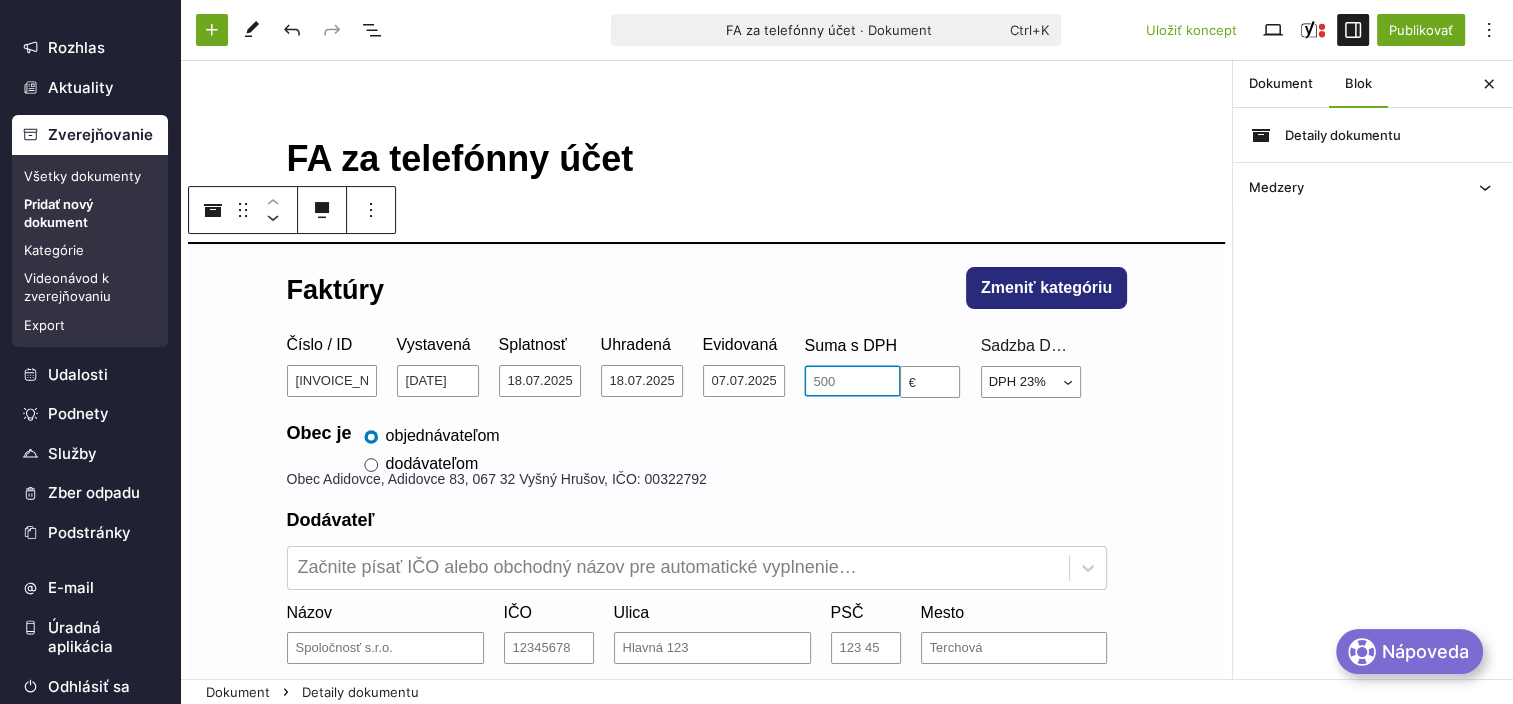 click at bounding box center (852, 381) 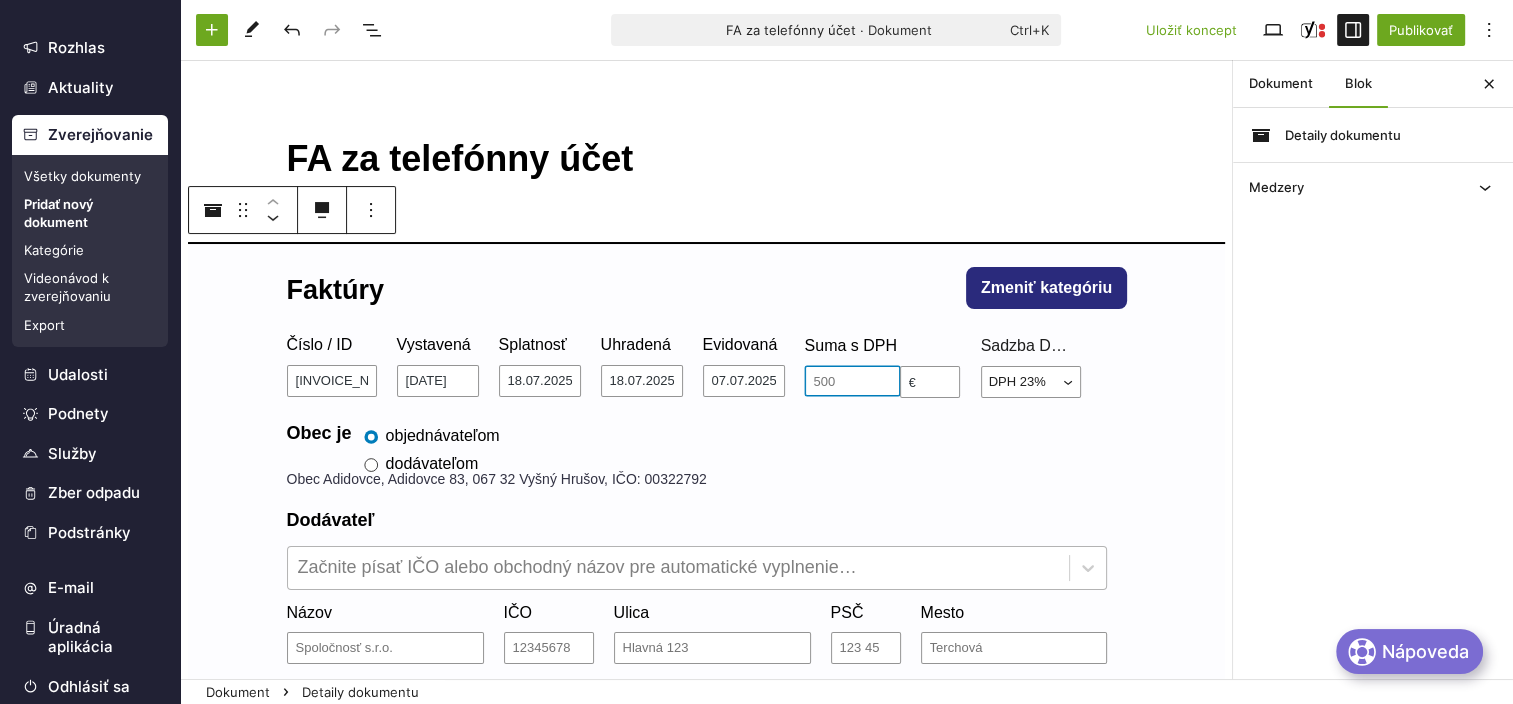 type on "[PRICE]" 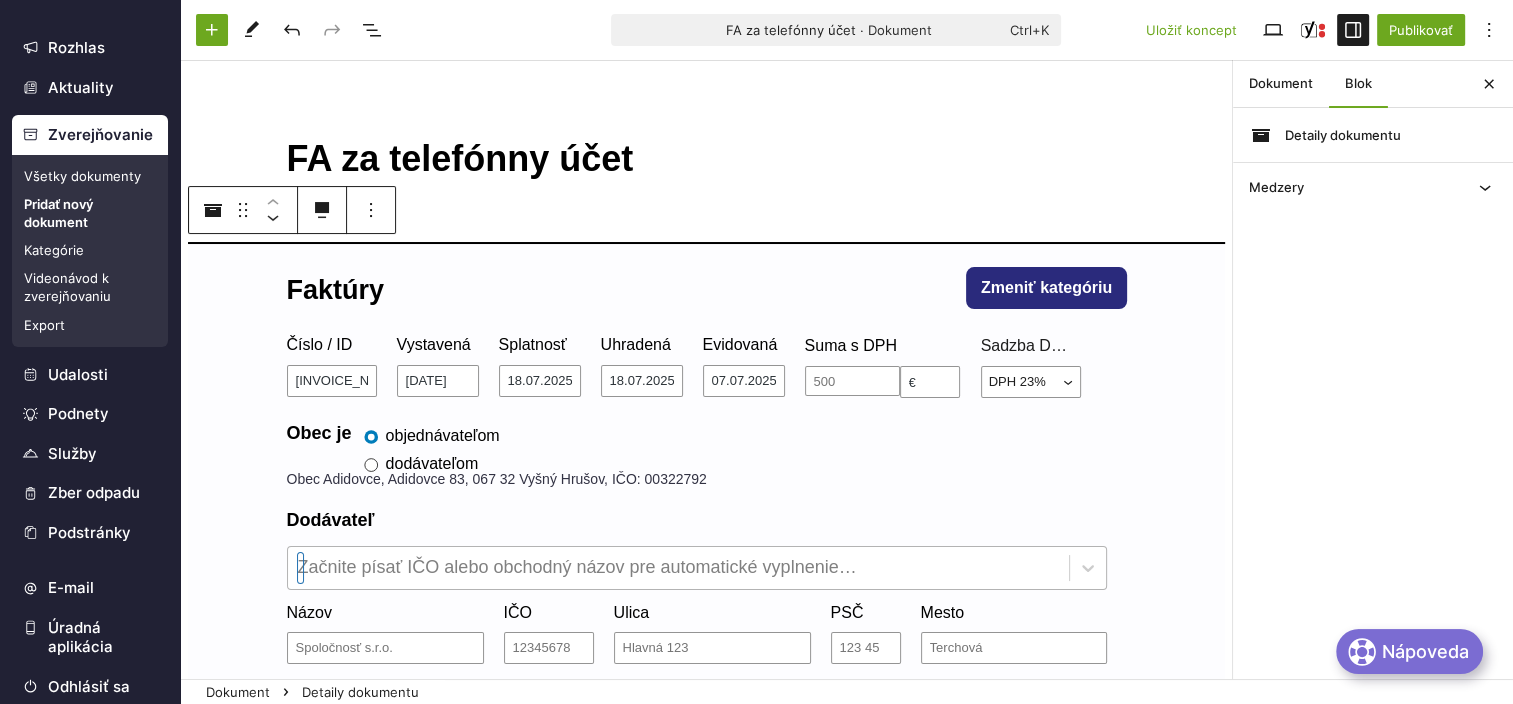 click at bounding box center (678, 568) 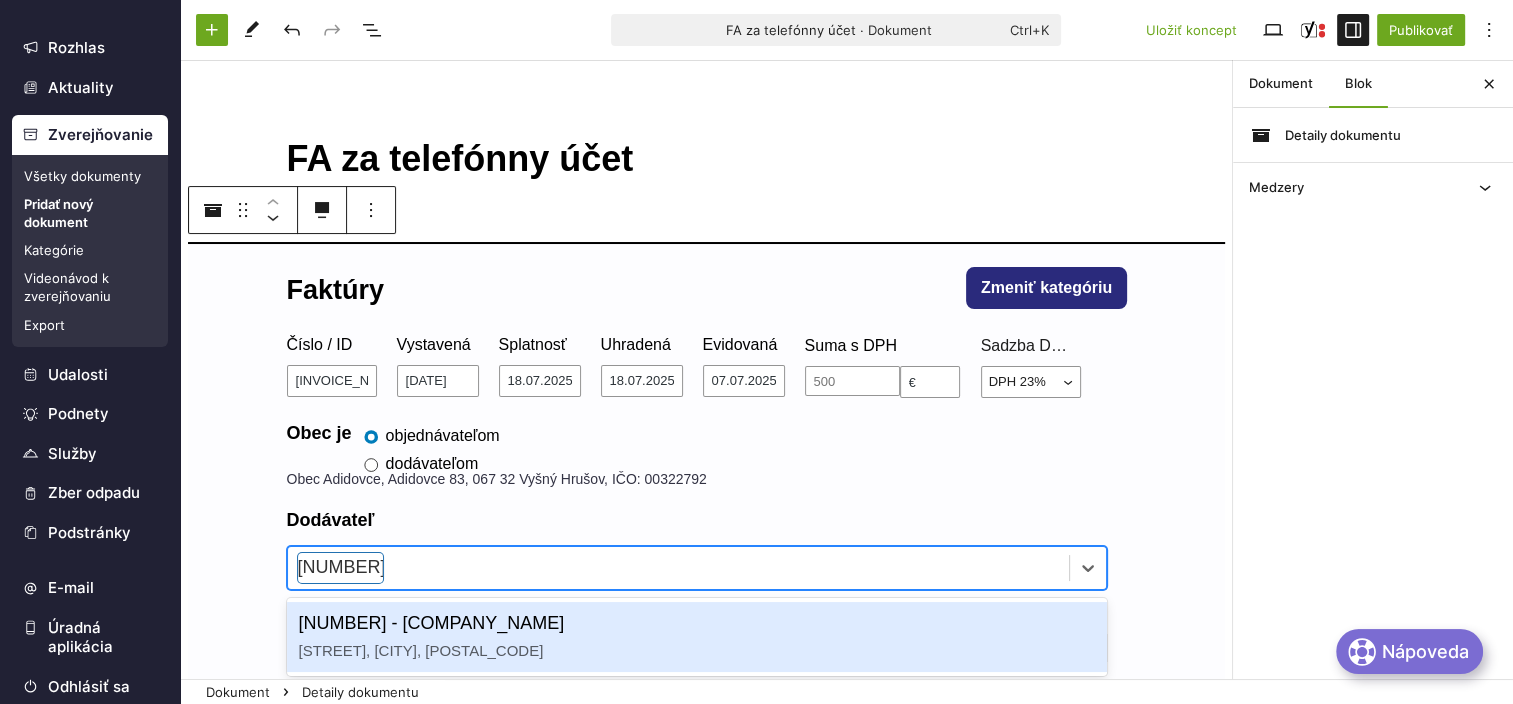 click on "[NUMBER] - [COMPANY_NAME] [STREET], [CITY], [POSTAL_CODE]" at bounding box center (697, 637) 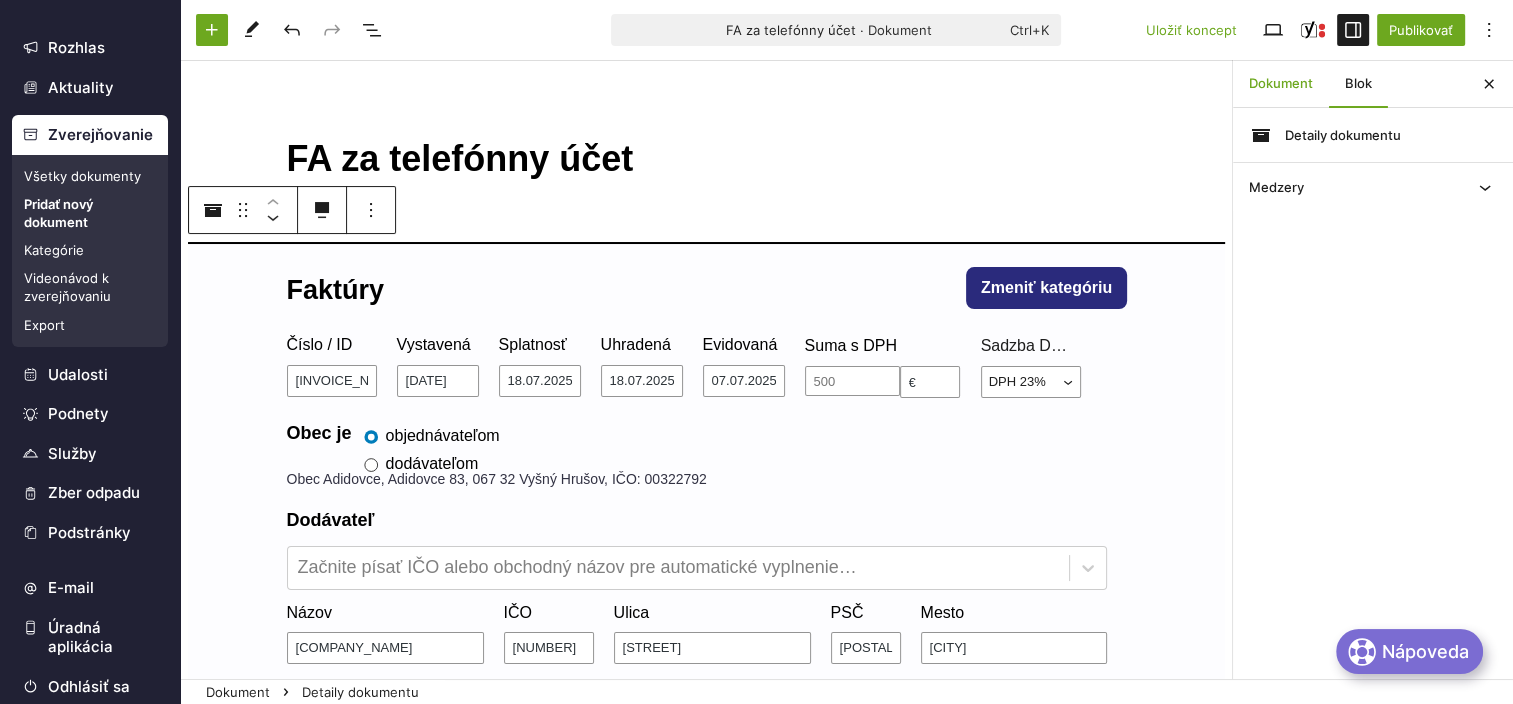 click on "Dokument" at bounding box center (1281, 84) 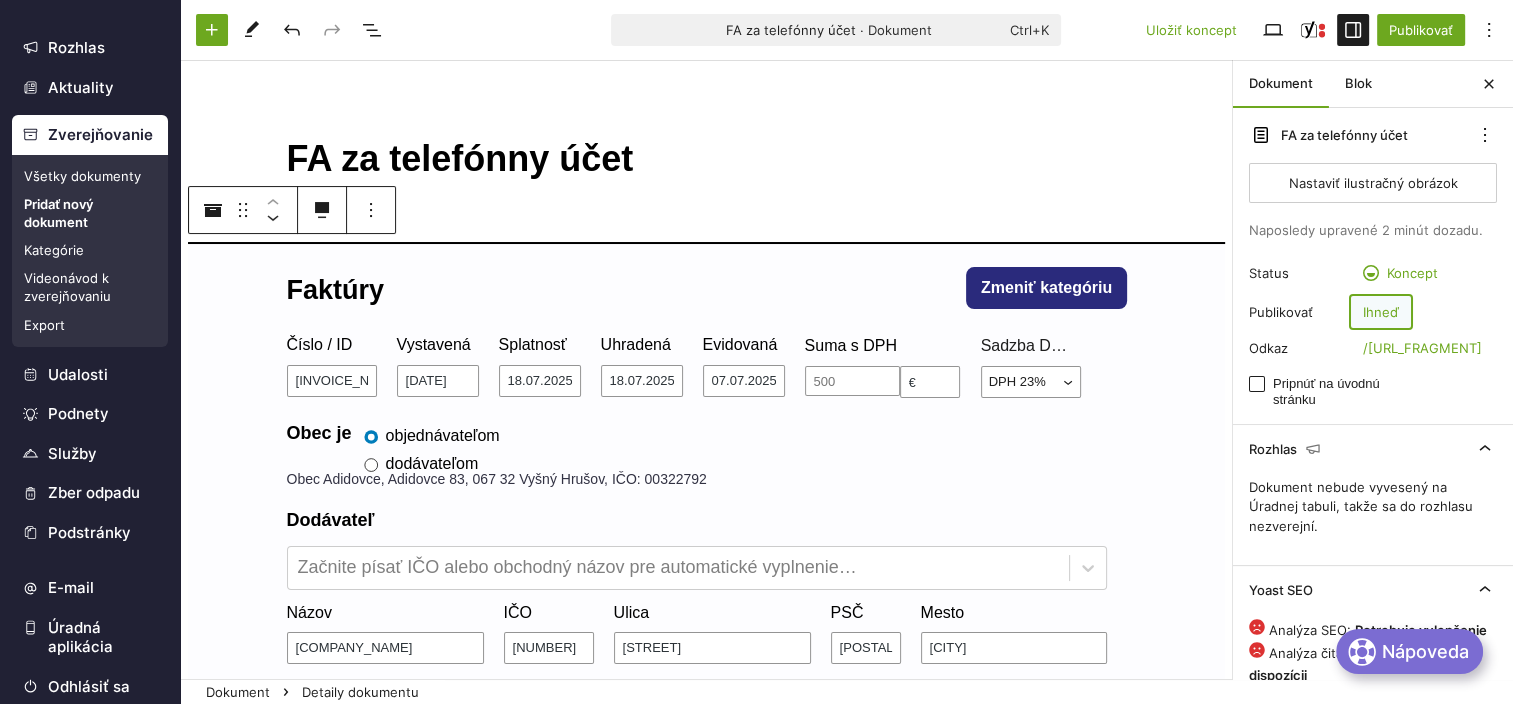 click on "Ihneď" at bounding box center (1381, 312) 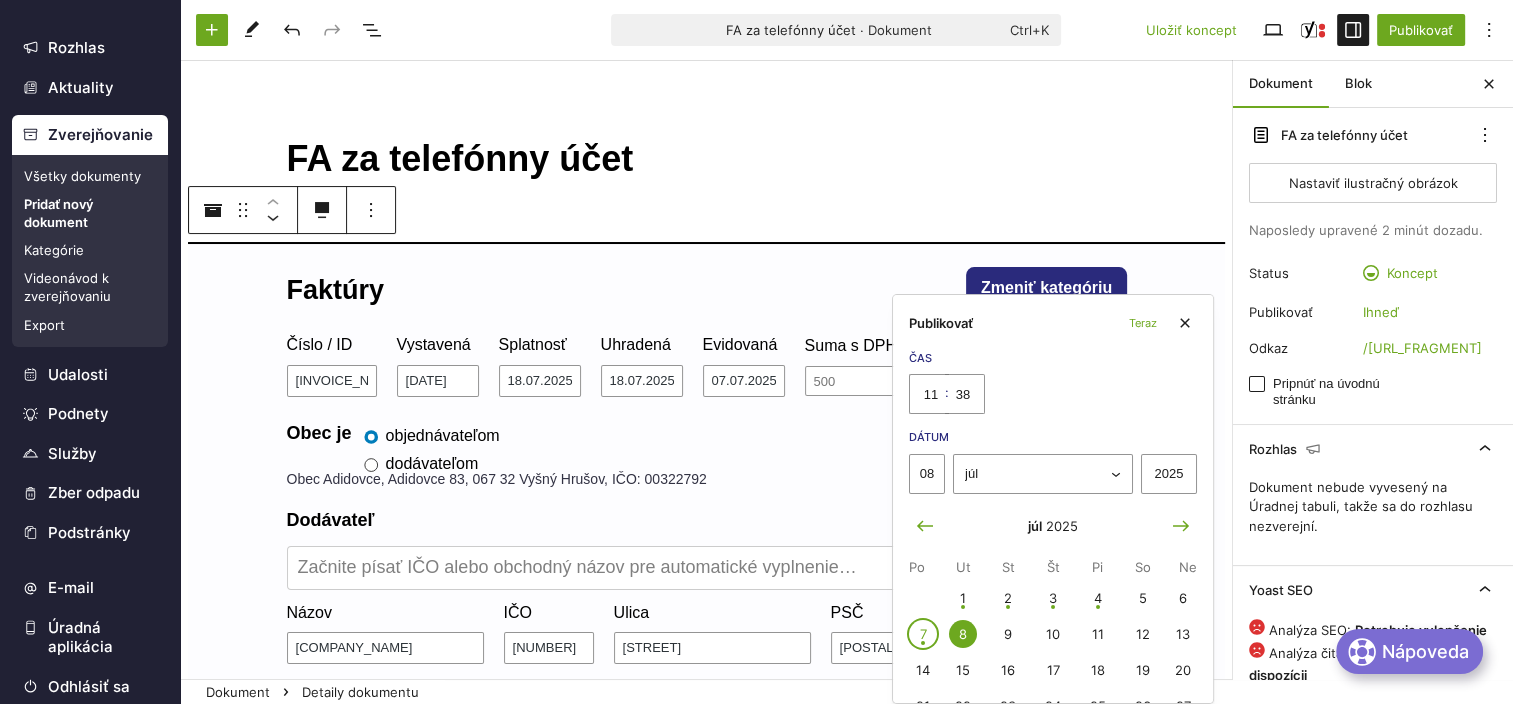 click on "7" at bounding box center [923, 634] 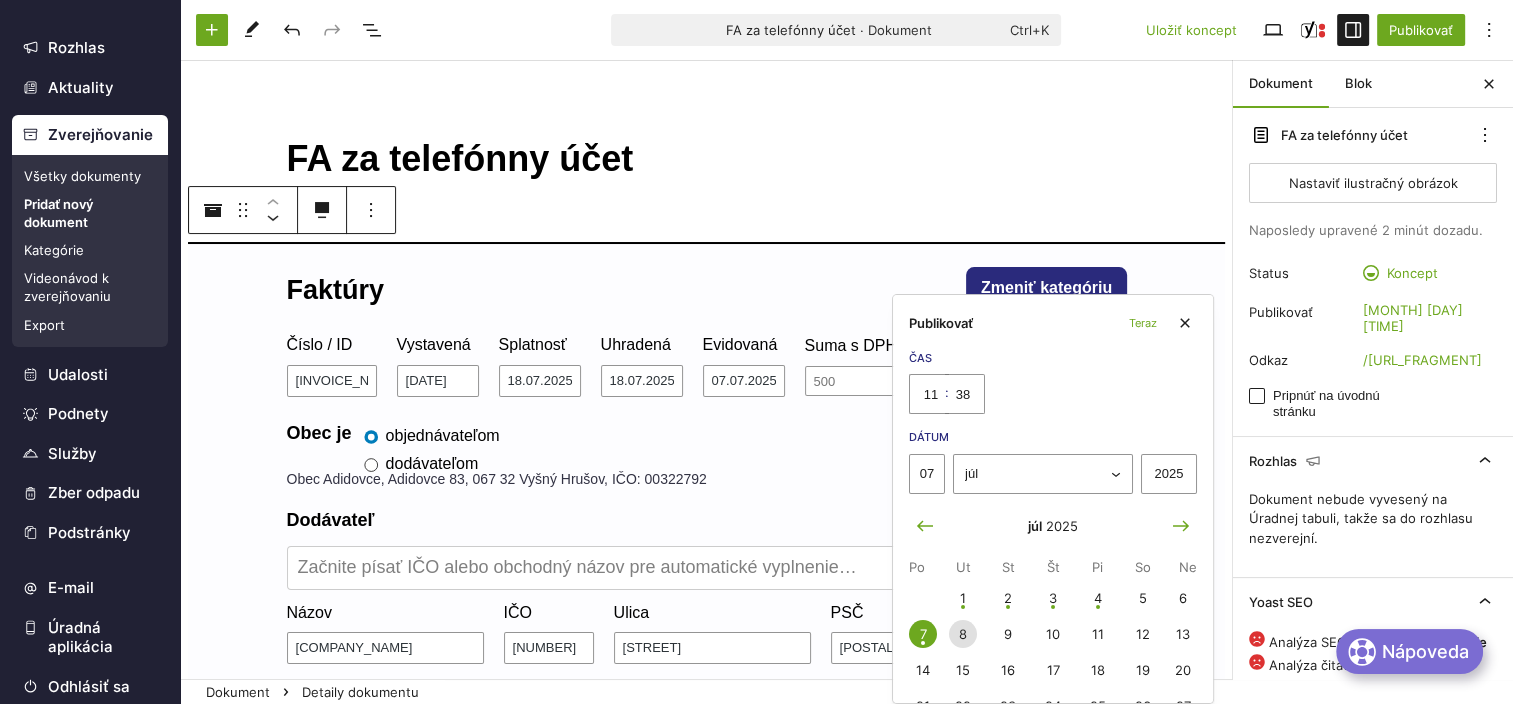click on "FA za telefónny účet Faktúry   Zmeniť kategóriu Číslo / ID [INVOICE_NUMBER] Vystavená [DATE] Splatnosť [DATE] Uhradená [DATE] Evidovaná [DATE] Suma s DPH [PRICE] € Sadzba DPH DPH 23% DPH 19% DPH 5% Neplatca DPH 20% DPH 10% Obec je objednávateľom dodávateľom Obec [CITY], [STREET], [POSTAL_CODE] [COMPANY_NAME], IČO: [NUMBER] Dodávateľ Začnite písať IČO alebo obchodný názov pre automatické vyplnenie… Názov [COMPANY_NAME] IČO [NUMBER] Ulica [STREET] PSČ [POSTAL_CODE] Mesto [CITY] Je fyzickou osobou Prílohy Nahrať prílohy Prílohy môžete nahrať aj potiahnutím z plochy/priečinka v počítači. Presuňte sem súbory Prepojiť s iným dokumentom Dokument môžete prepojiť s iným, skôr zverejneným dokumentom. Príklad využitia: dodatok k zmluve. Odkaz na zákon Zdroj:  211/2000 Z.z. § 5b  | Aktualizované: [DATE] ﻿" at bounding box center (706, 834) 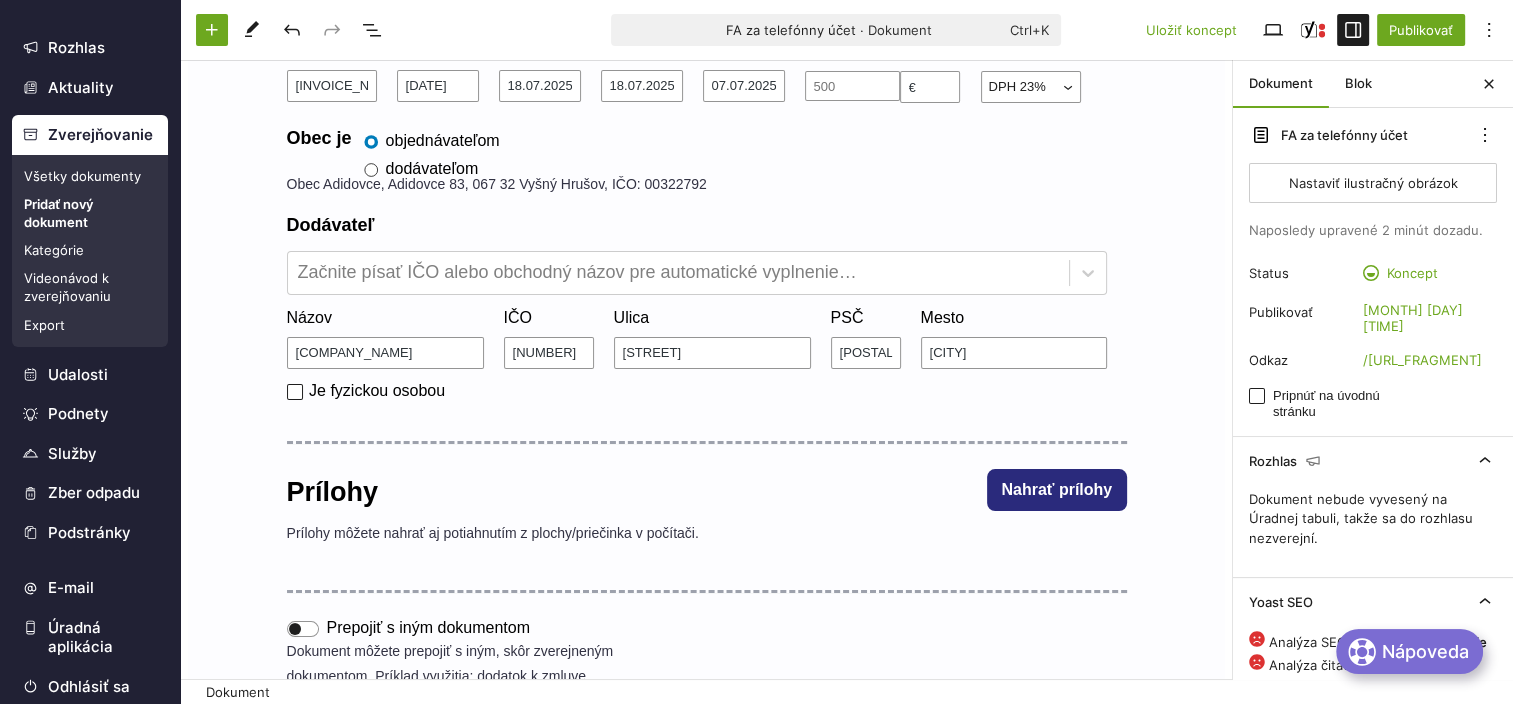 scroll, scrollTop: 0, scrollLeft: 0, axis: both 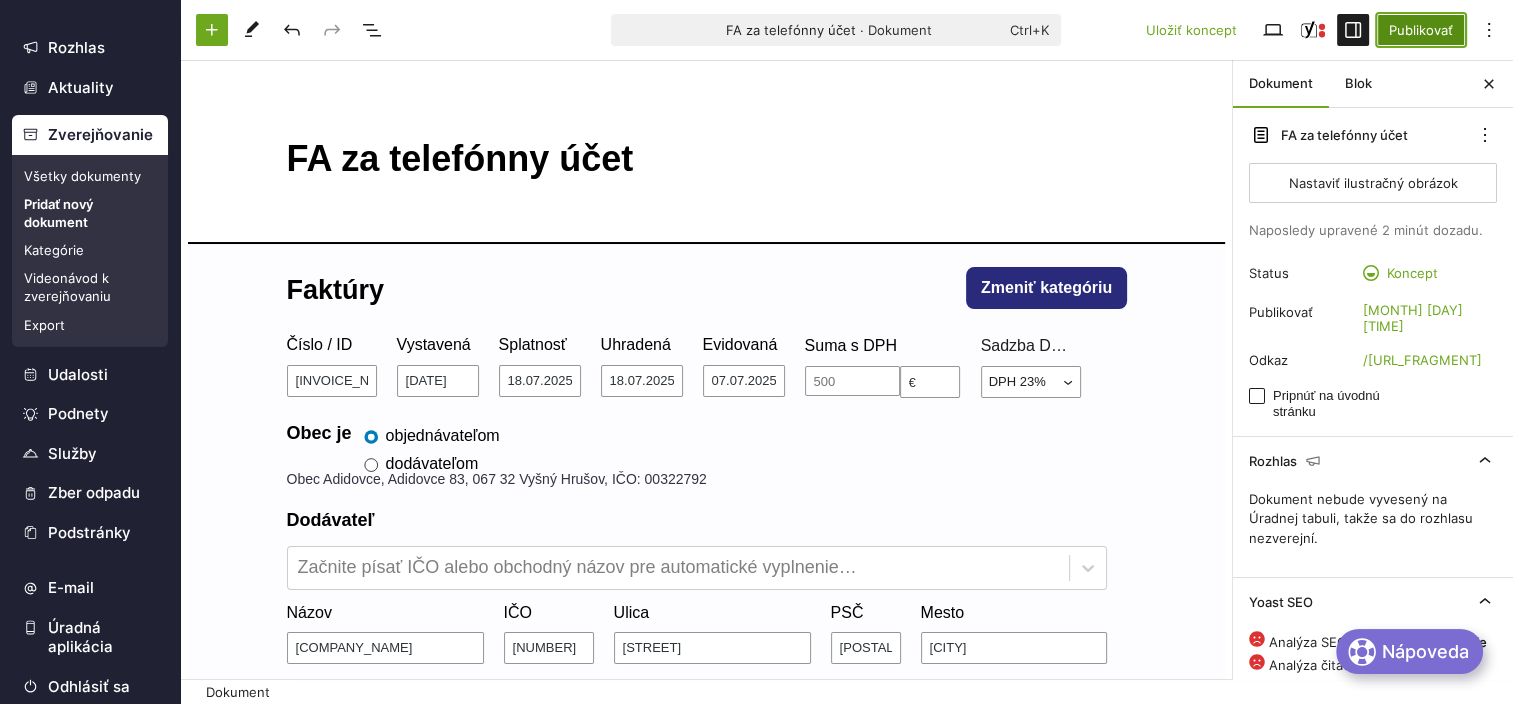 click on "Publikovať" at bounding box center (1421, 30) 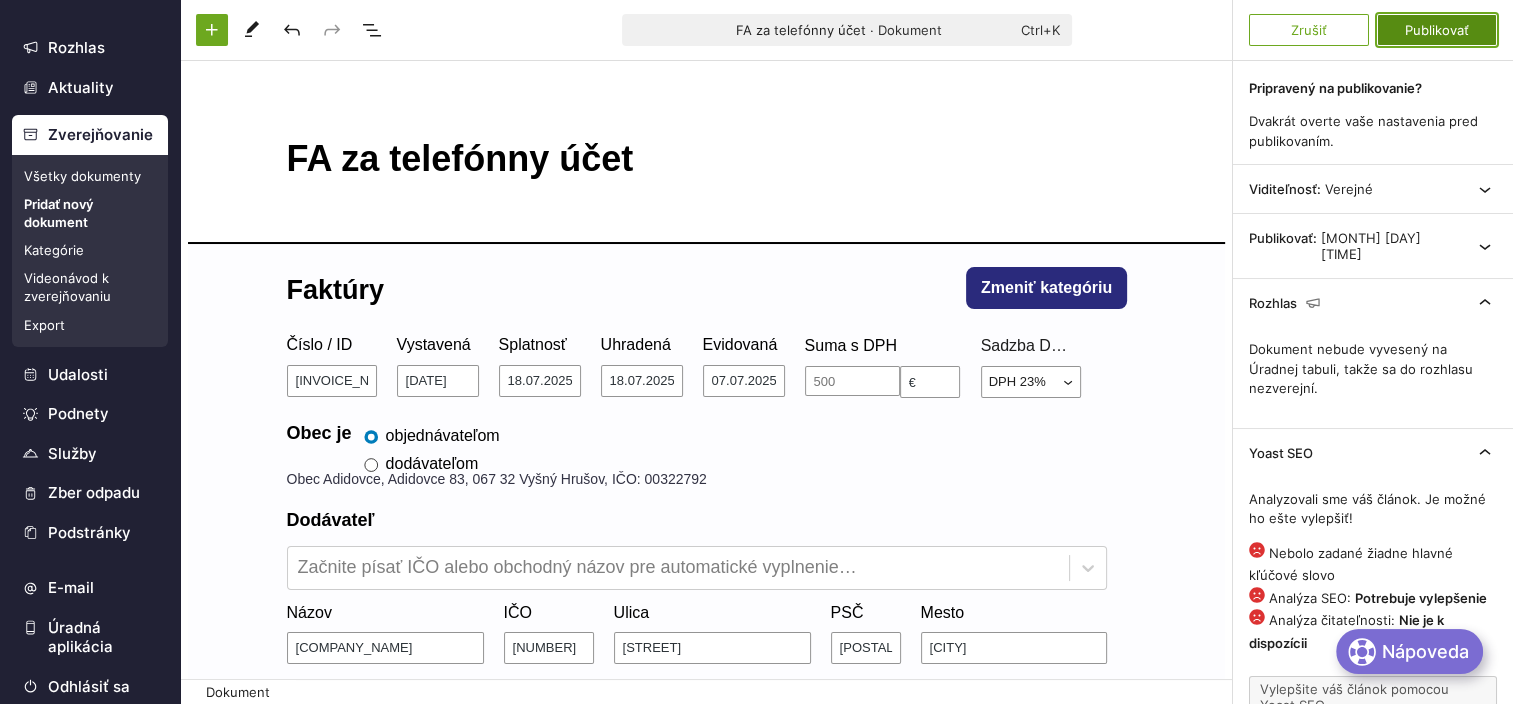 click on "Publikovať" at bounding box center [1437, 30] 